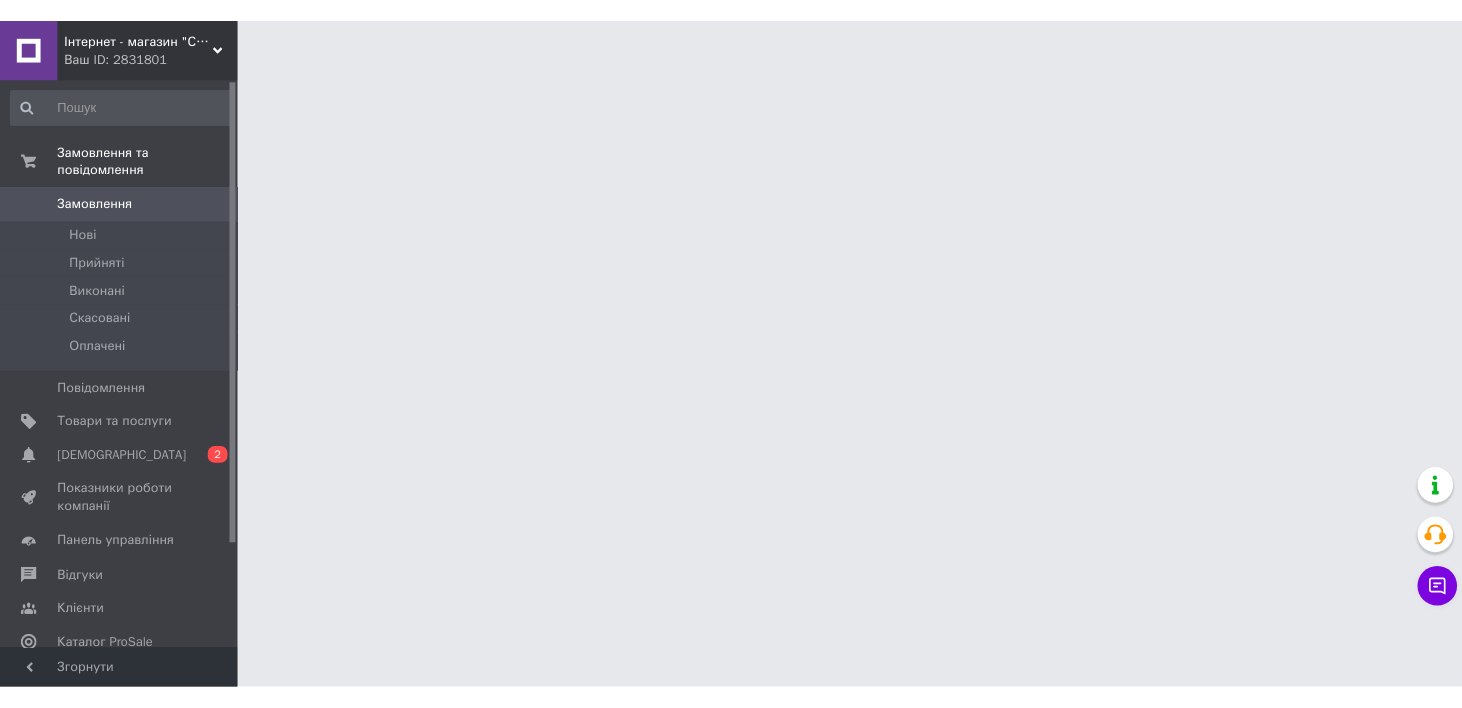 scroll, scrollTop: 0, scrollLeft: 0, axis: both 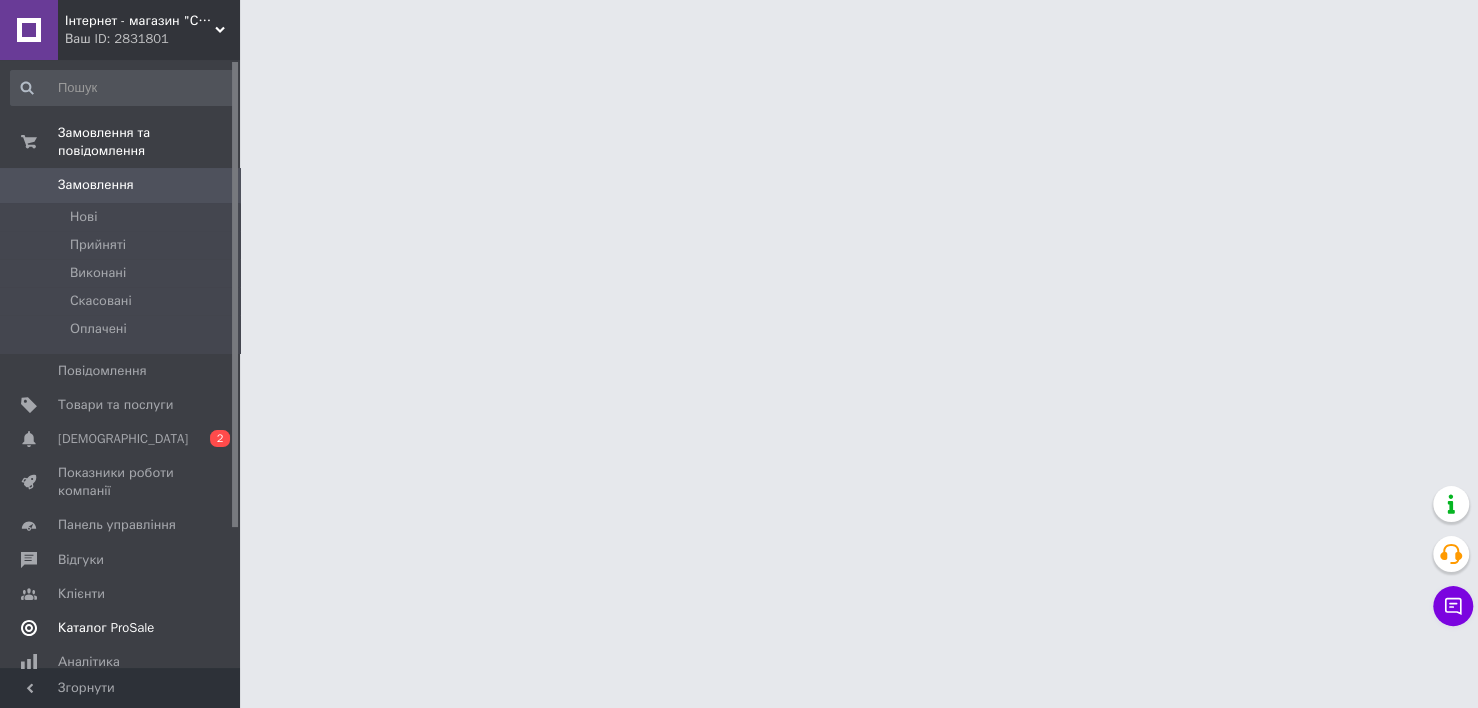 click on "[DEMOGRAPHIC_DATA]" at bounding box center [121, 439] 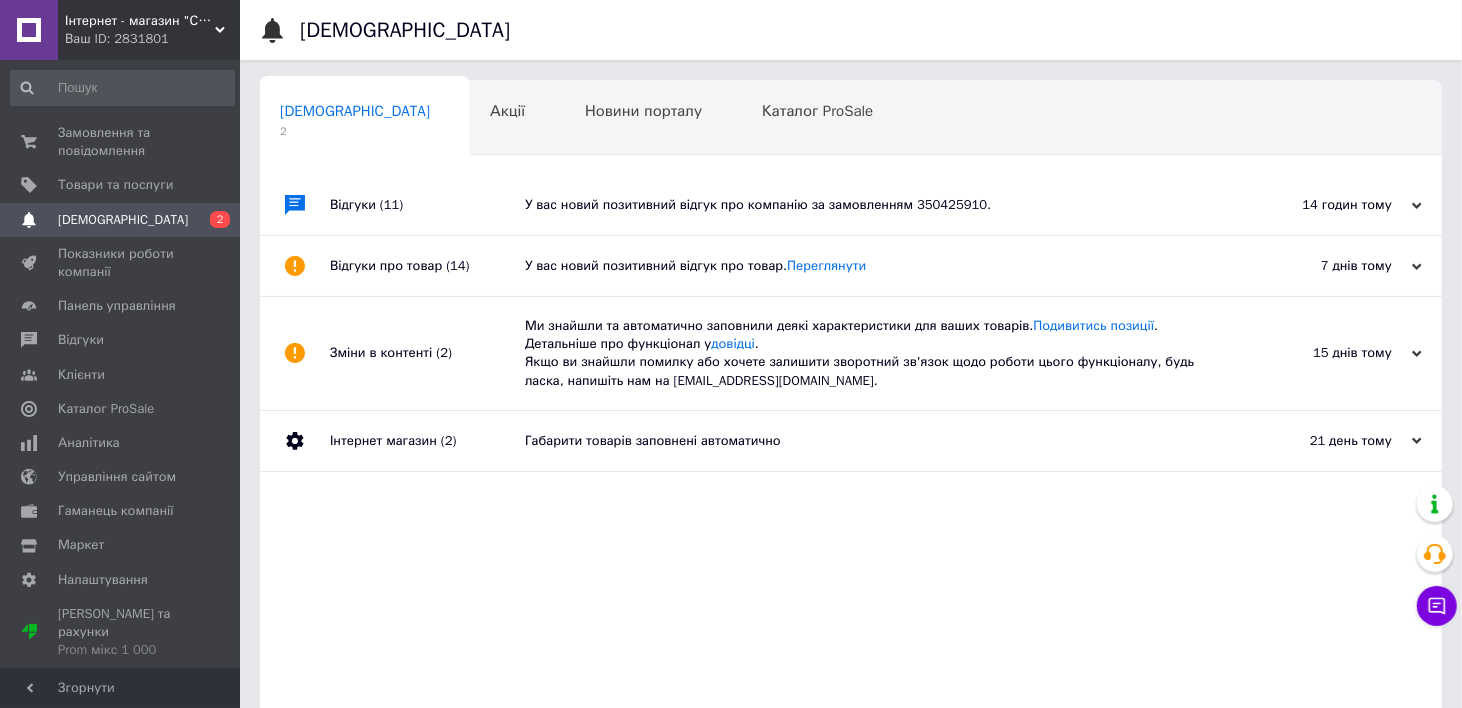 click on "У вас новий позитивний відгук про компанію за замовленням 350425910." at bounding box center (873, 205) 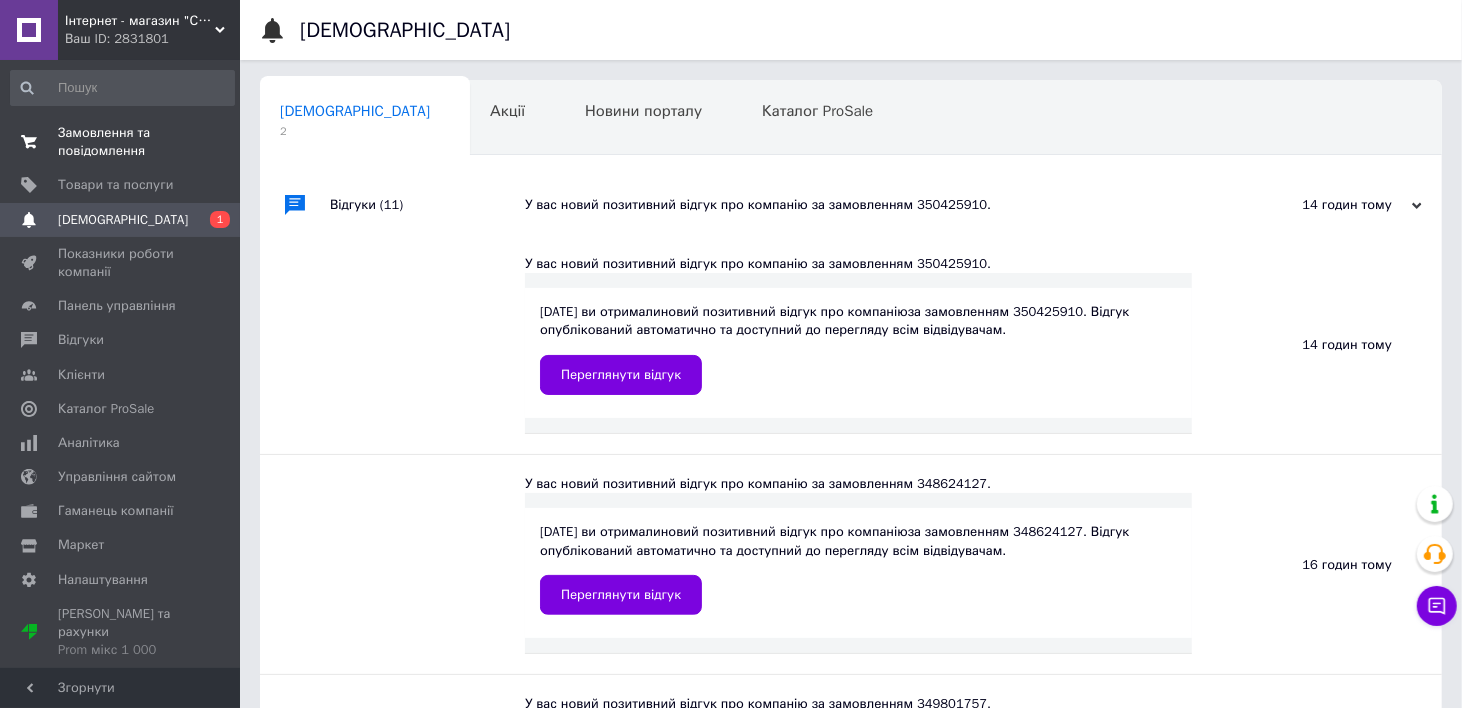 click on "Замовлення та повідомлення" at bounding box center [121, 142] 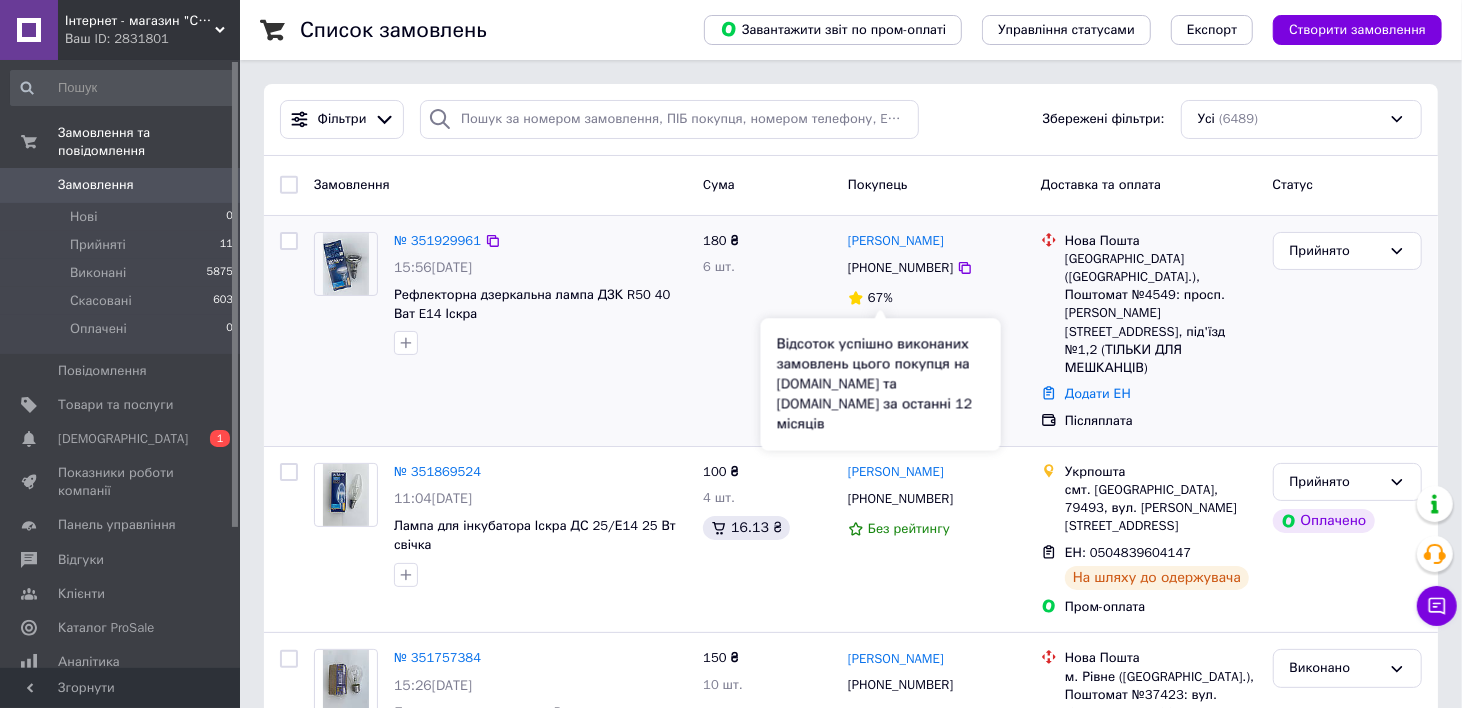 click on "67%" at bounding box center [880, 297] 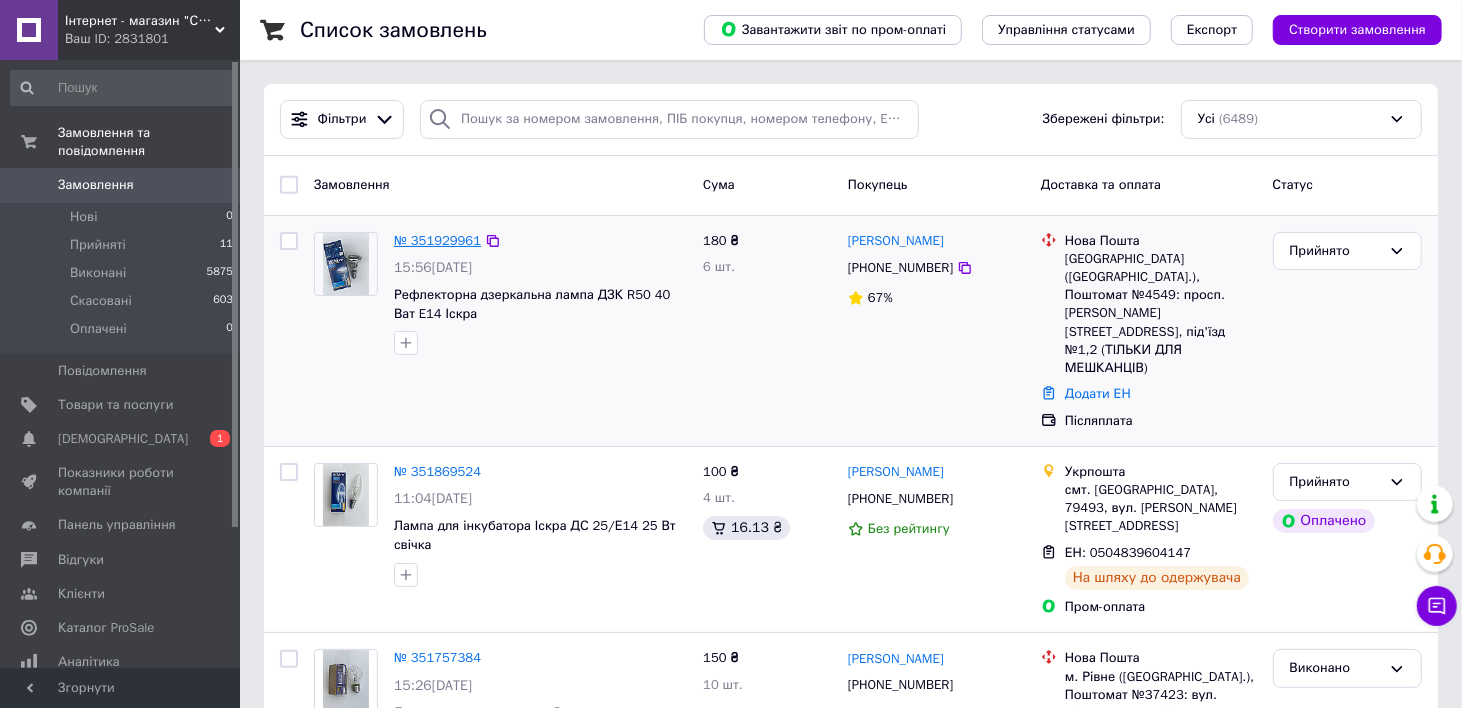 click on "№ 351929961" at bounding box center [437, 240] 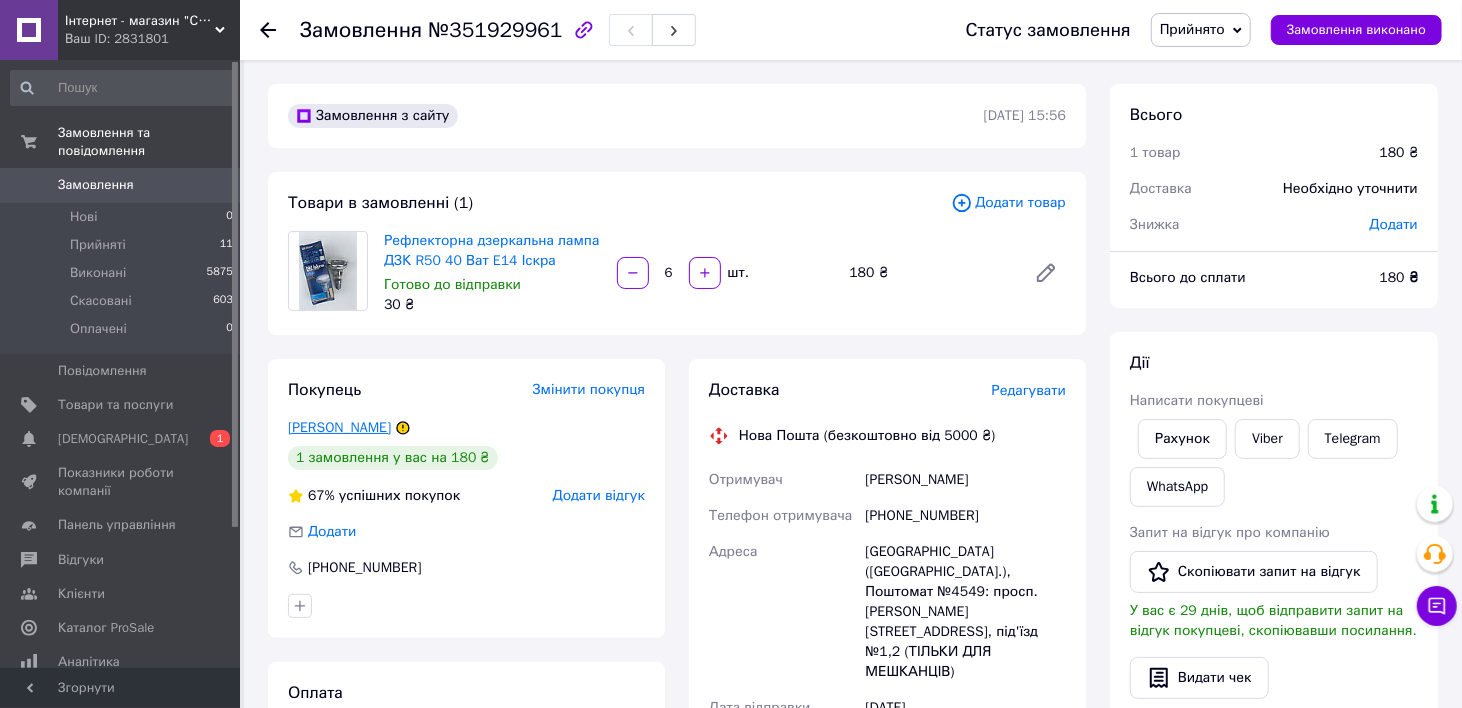 click on "[PERSON_NAME]" at bounding box center (339, 427) 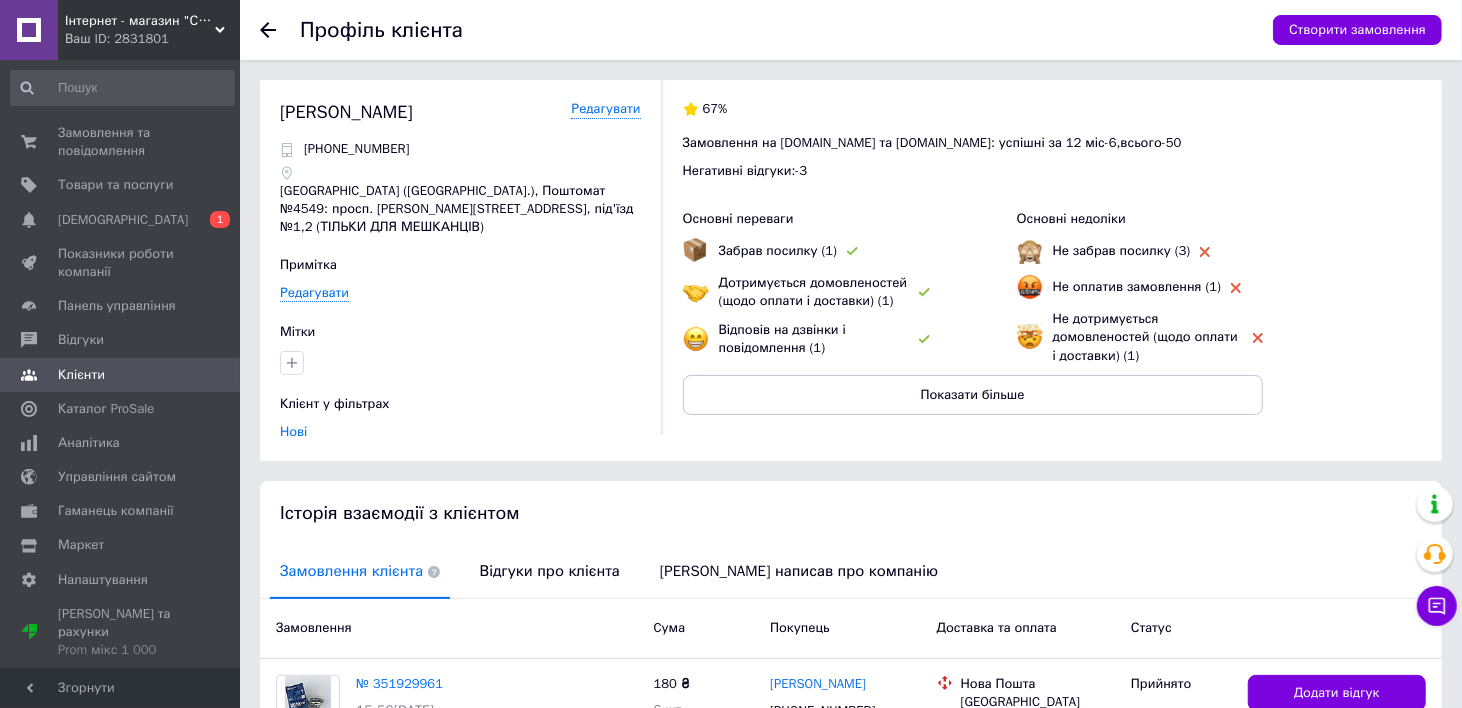 scroll, scrollTop: 206, scrollLeft: 0, axis: vertical 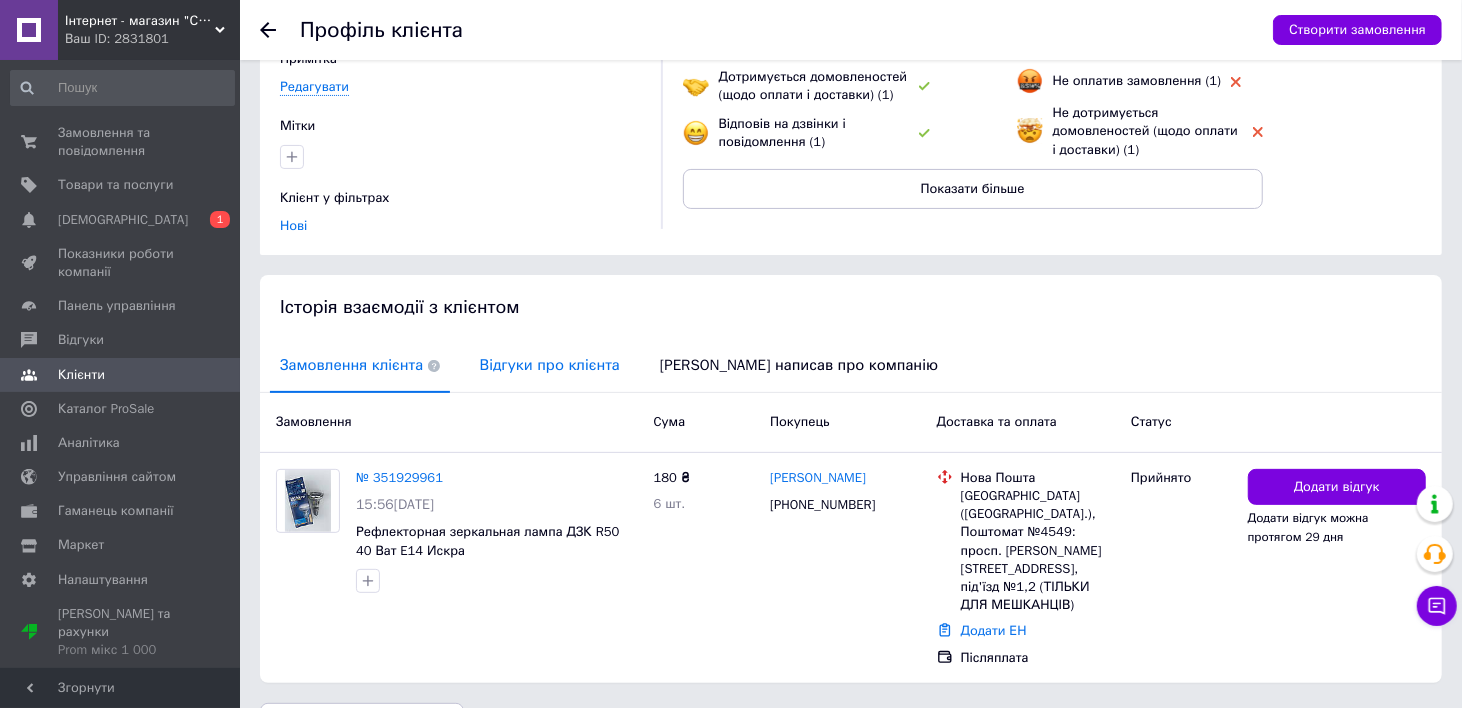 click on "Відгуки про клієнта" at bounding box center (550, 365) 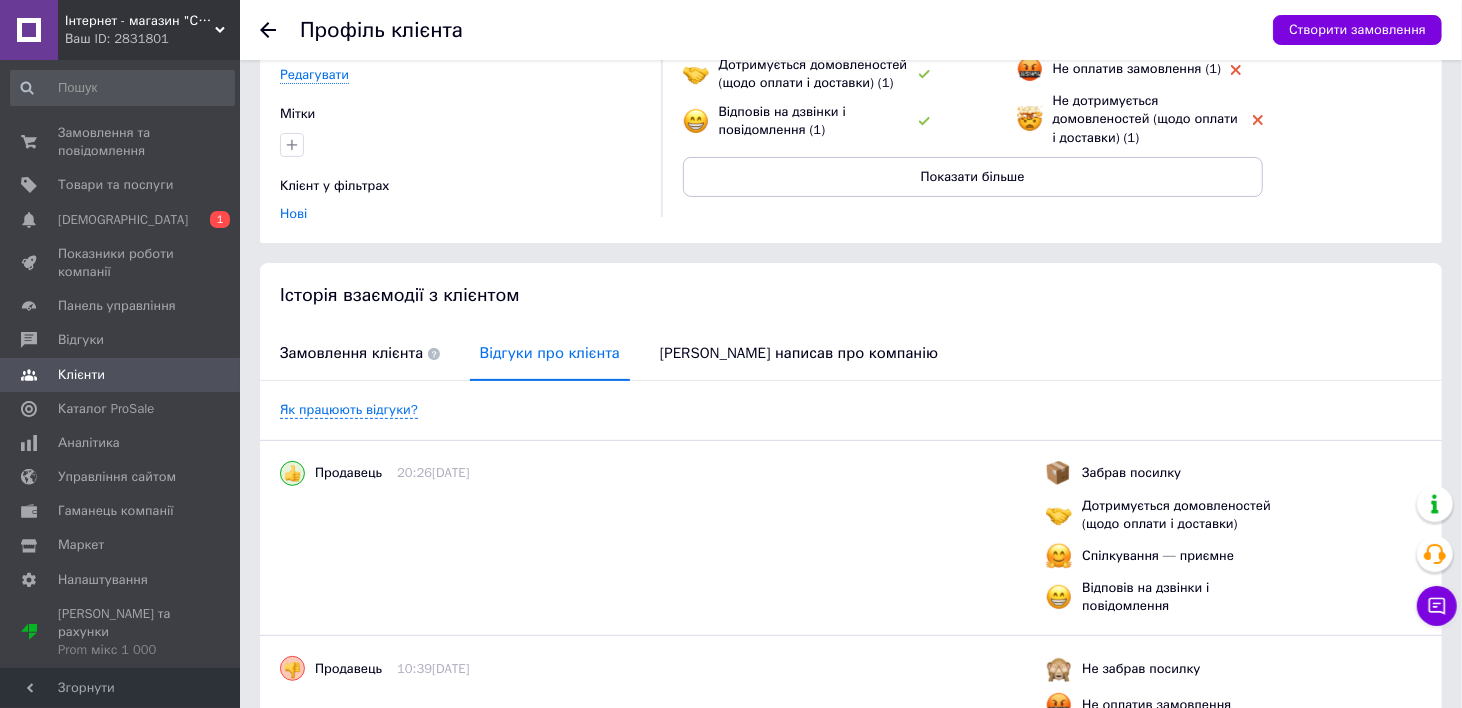 scroll, scrollTop: 300, scrollLeft: 0, axis: vertical 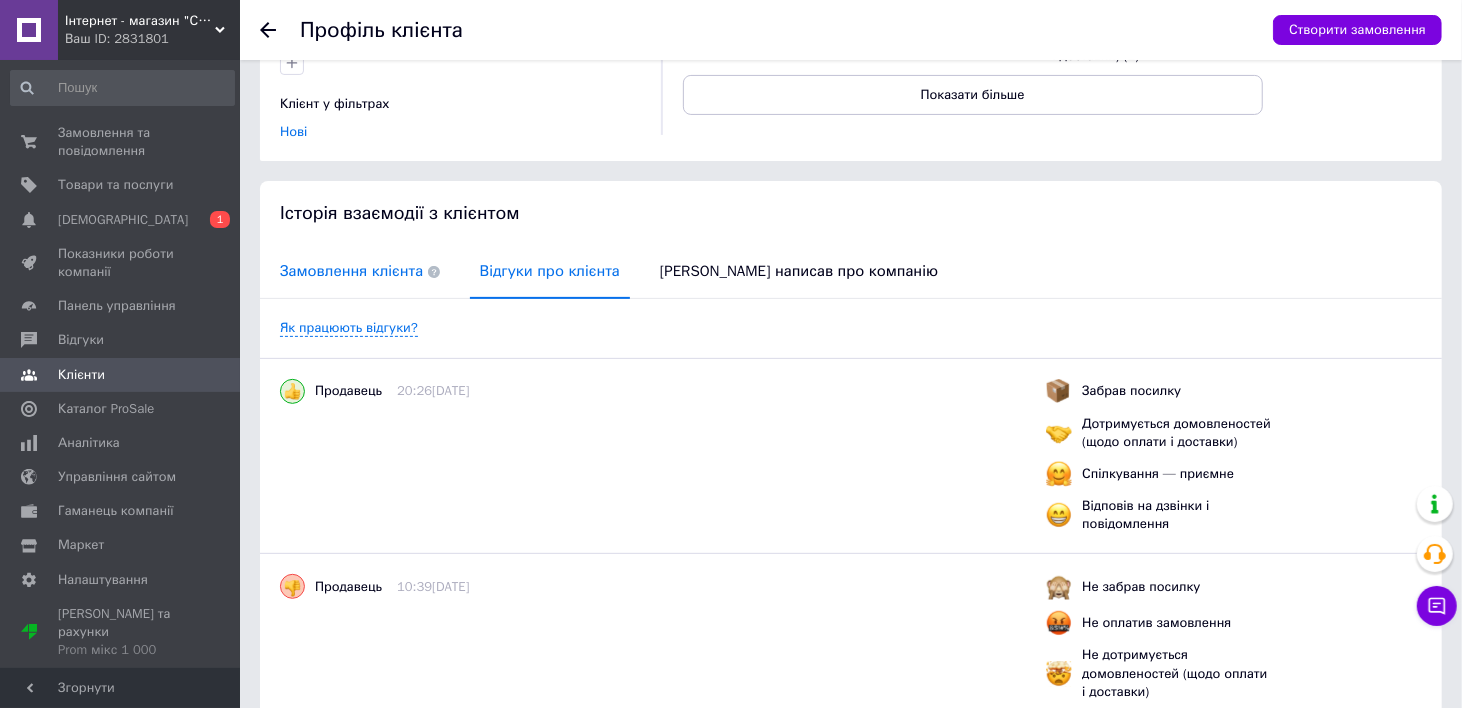 click on "Замовлення клієнта" at bounding box center [360, 271] 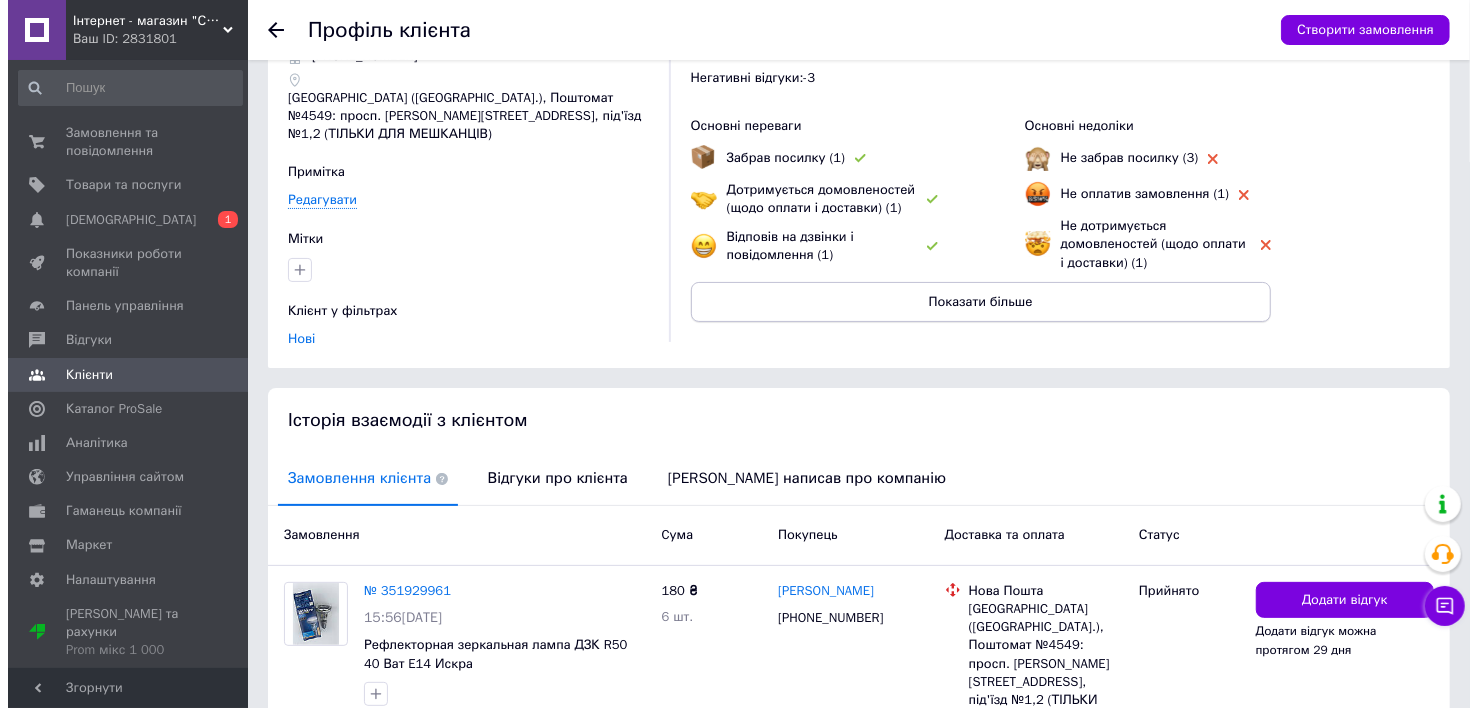 scroll, scrollTop: 0, scrollLeft: 0, axis: both 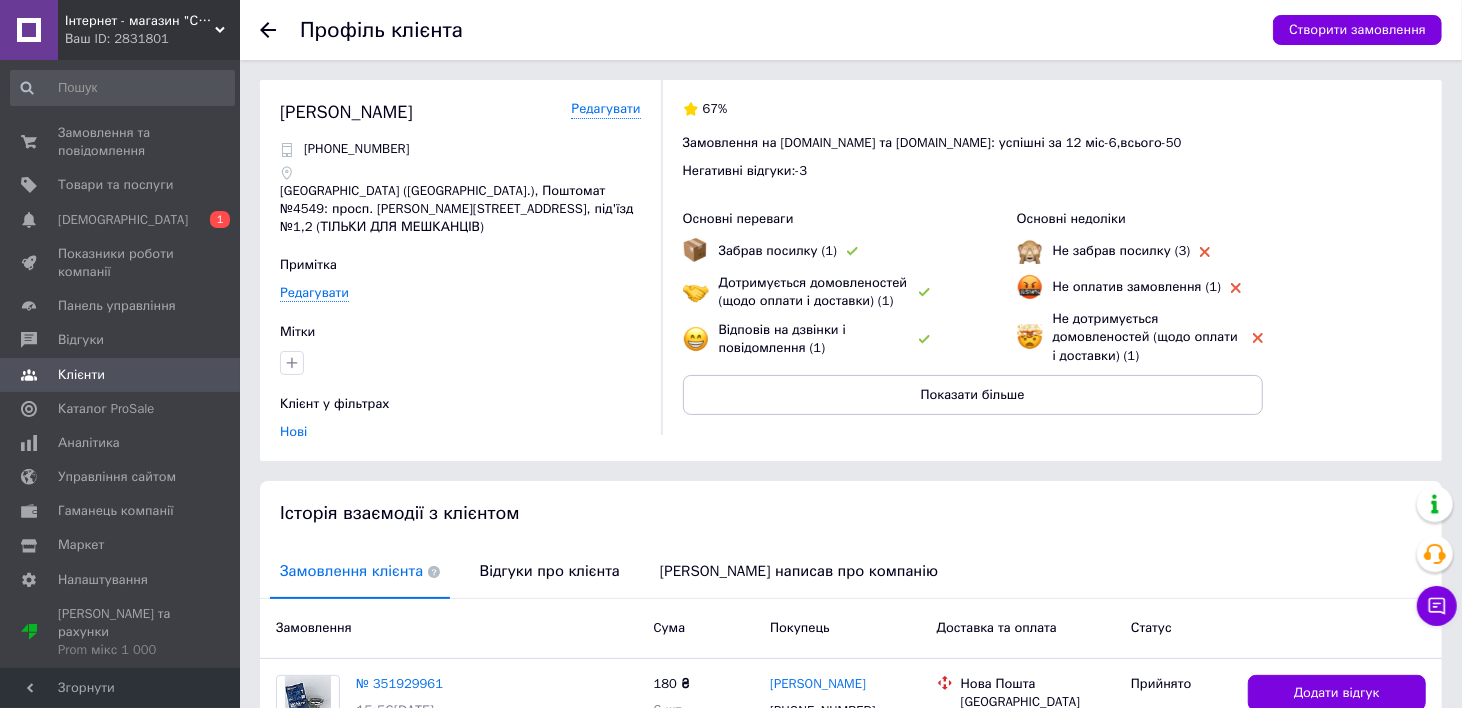 click 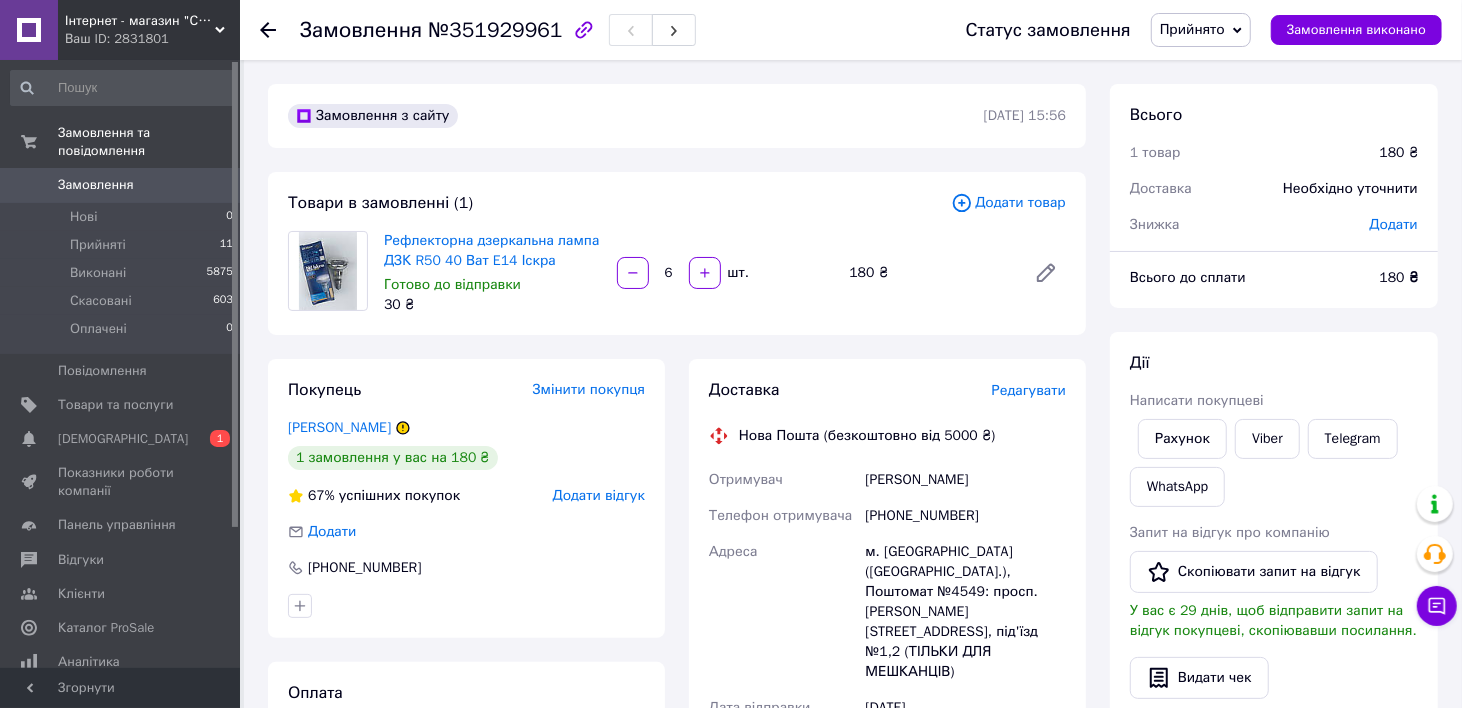 click on "Доставка Редагувати Нова Пошта (безкоштовно від 5000 ₴) Отримувач [PERSON_NAME] Телефон отримувача [PHONE_NUMBER] Адреса м. [GEOGRAPHIC_DATA] ([GEOGRAPHIC_DATA].), Поштомат №4549: просп. [PERSON_NAME], 23, під'їзд №1,2 (ТІЛЬКИ ДЛЯ МЕШКАНЦІВ) Дата відправки [DATE] Платник Отримувач Оціночна вартість 180 ₴ Сума післяплати 180 ₴ Комісія за післяплату 23.60 ₴ Платник комісії післяплати Отримувач Передати номер або Згенерувати ЕН" at bounding box center (887, 749) 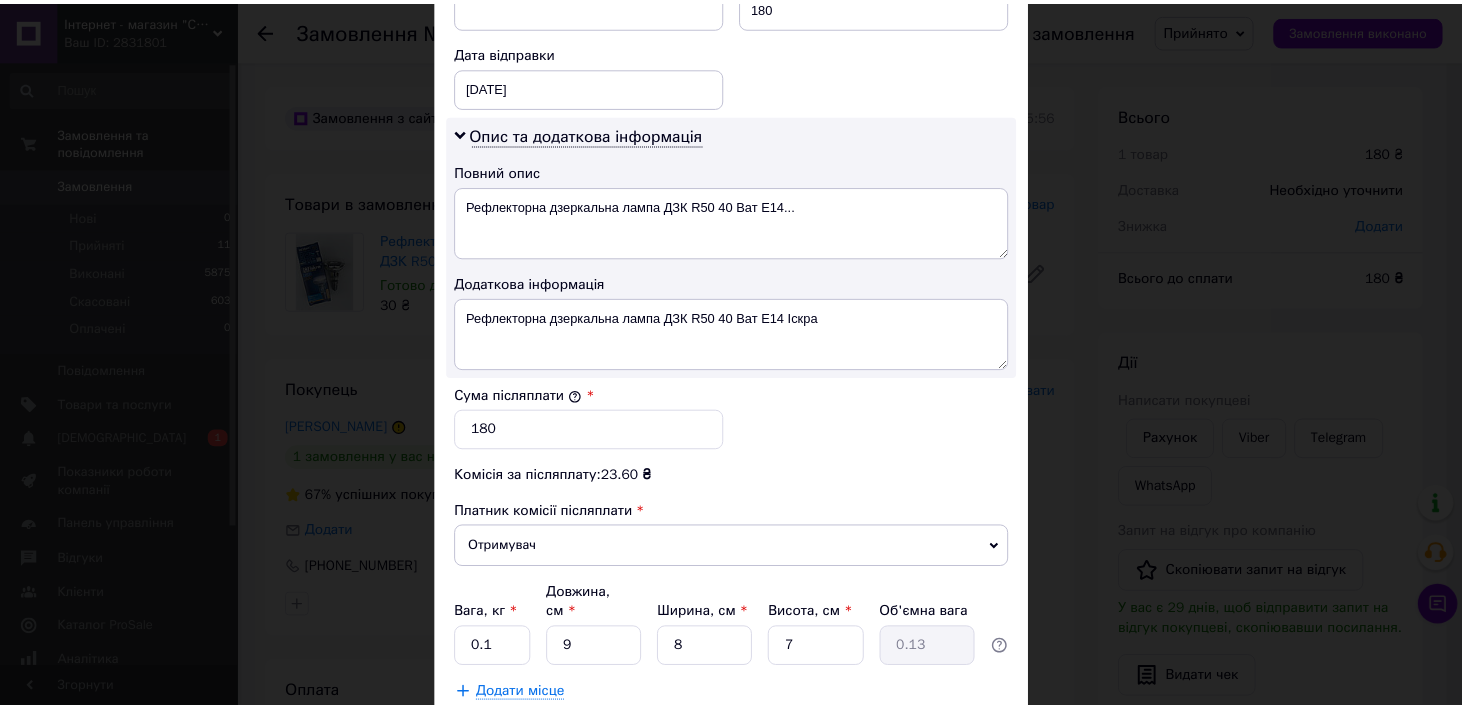 scroll, scrollTop: 1000, scrollLeft: 0, axis: vertical 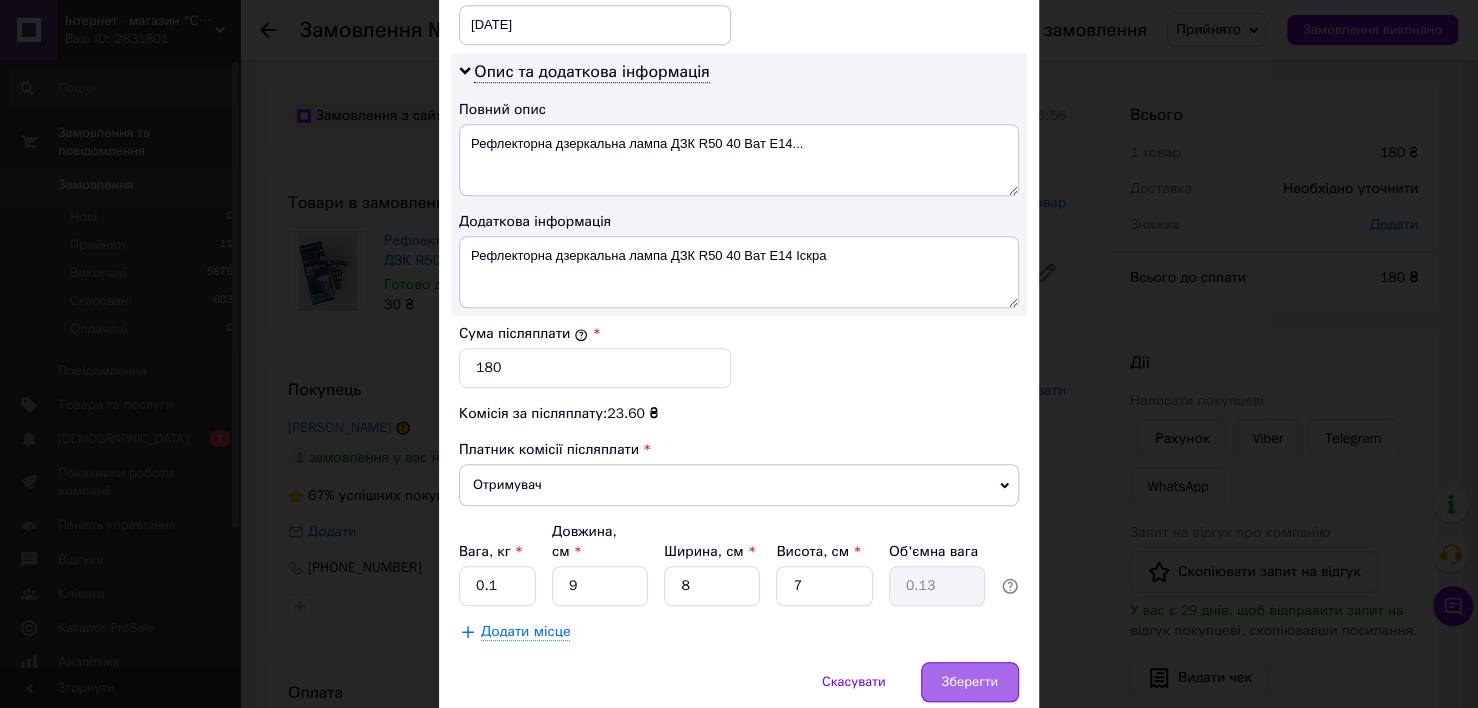 click on "Зберегти" at bounding box center [970, 682] 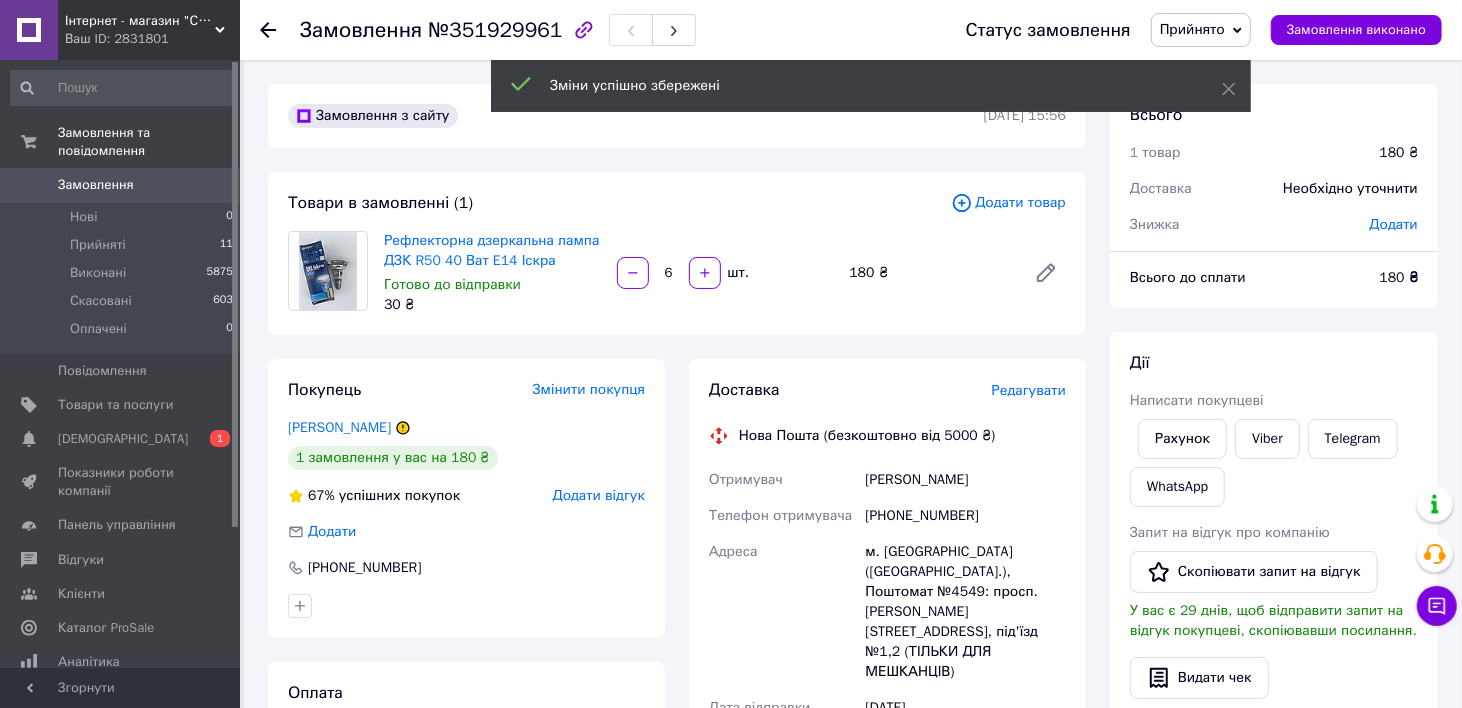 scroll, scrollTop: 500, scrollLeft: 0, axis: vertical 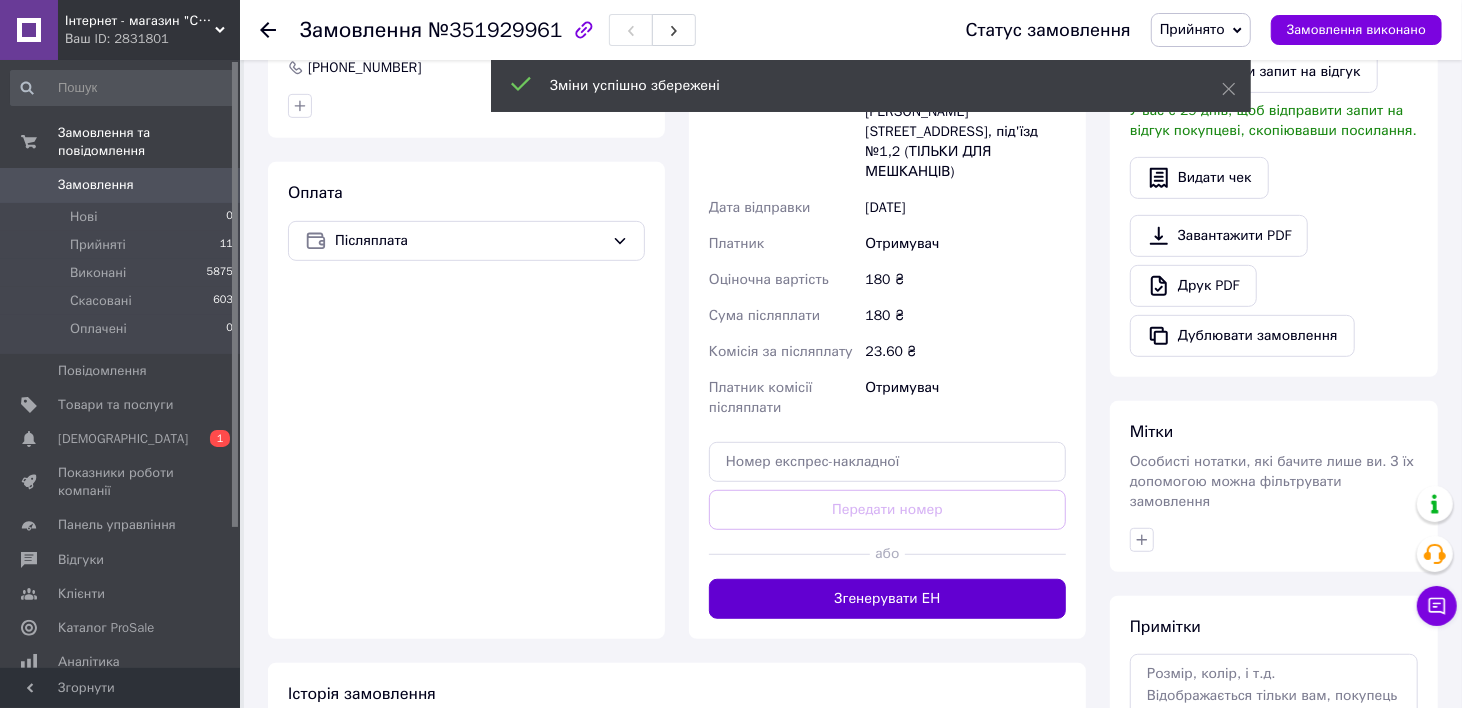 click on "Згенерувати ЕН" at bounding box center (887, 599) 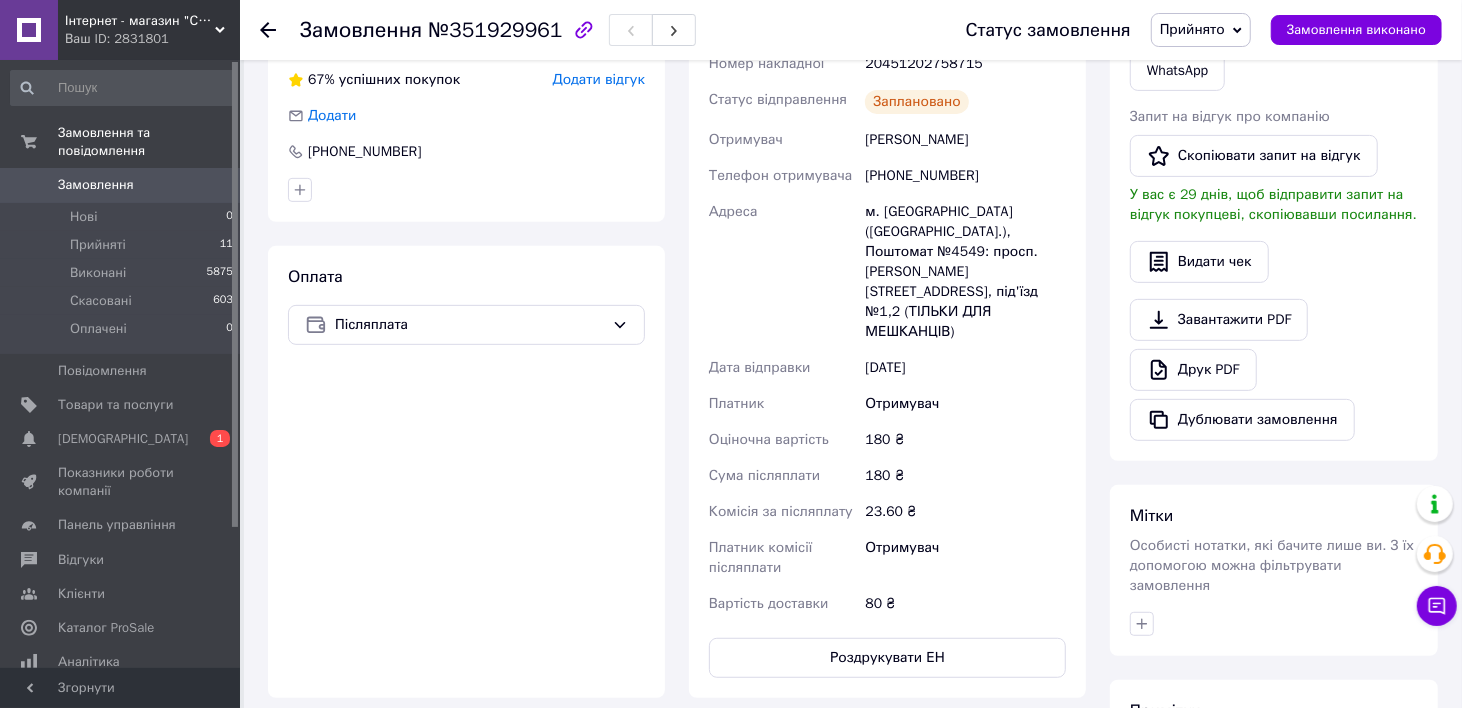 scroll, scrollTop: 300, scrollLeft: 0, axis: vertical 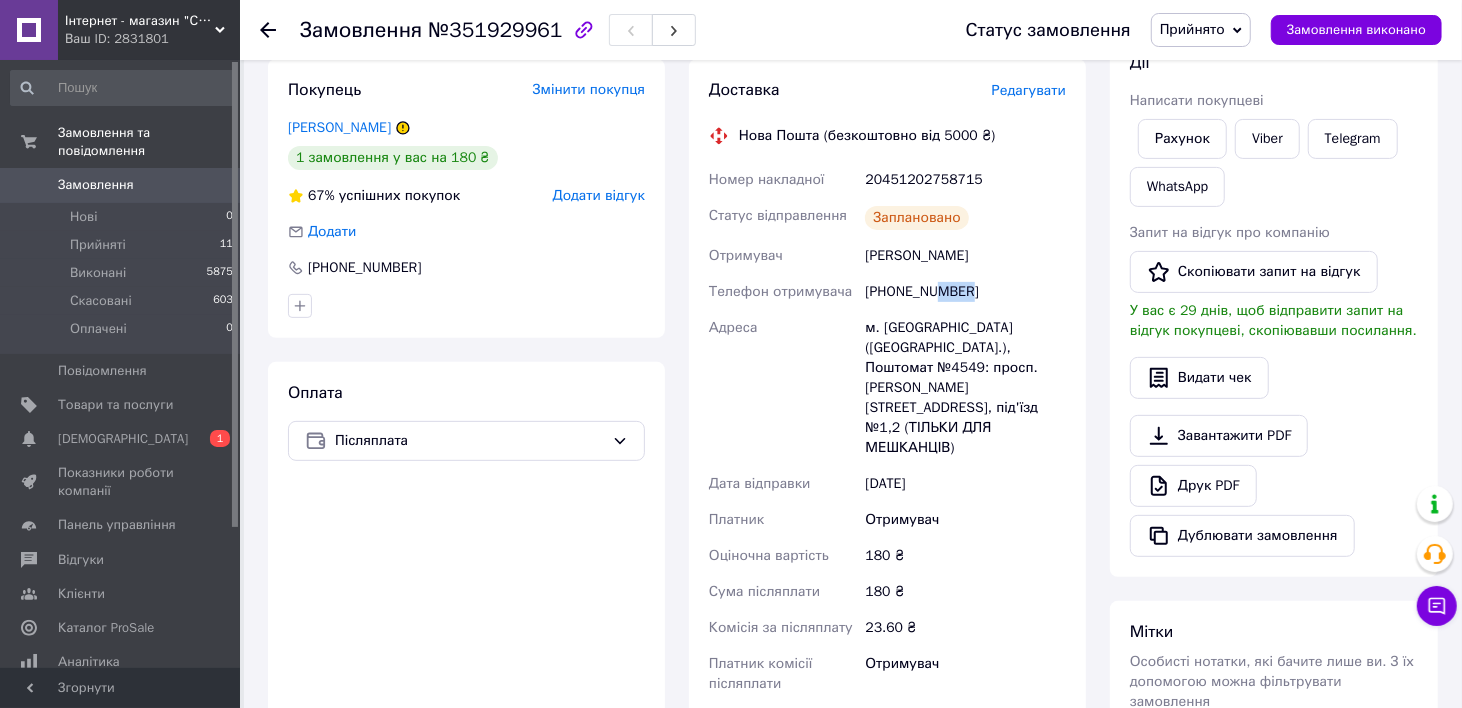 drag, startPoint x: 982, startPoint y: 292, endPoint x: 934, endPoint y: 295, distance: 48.09366 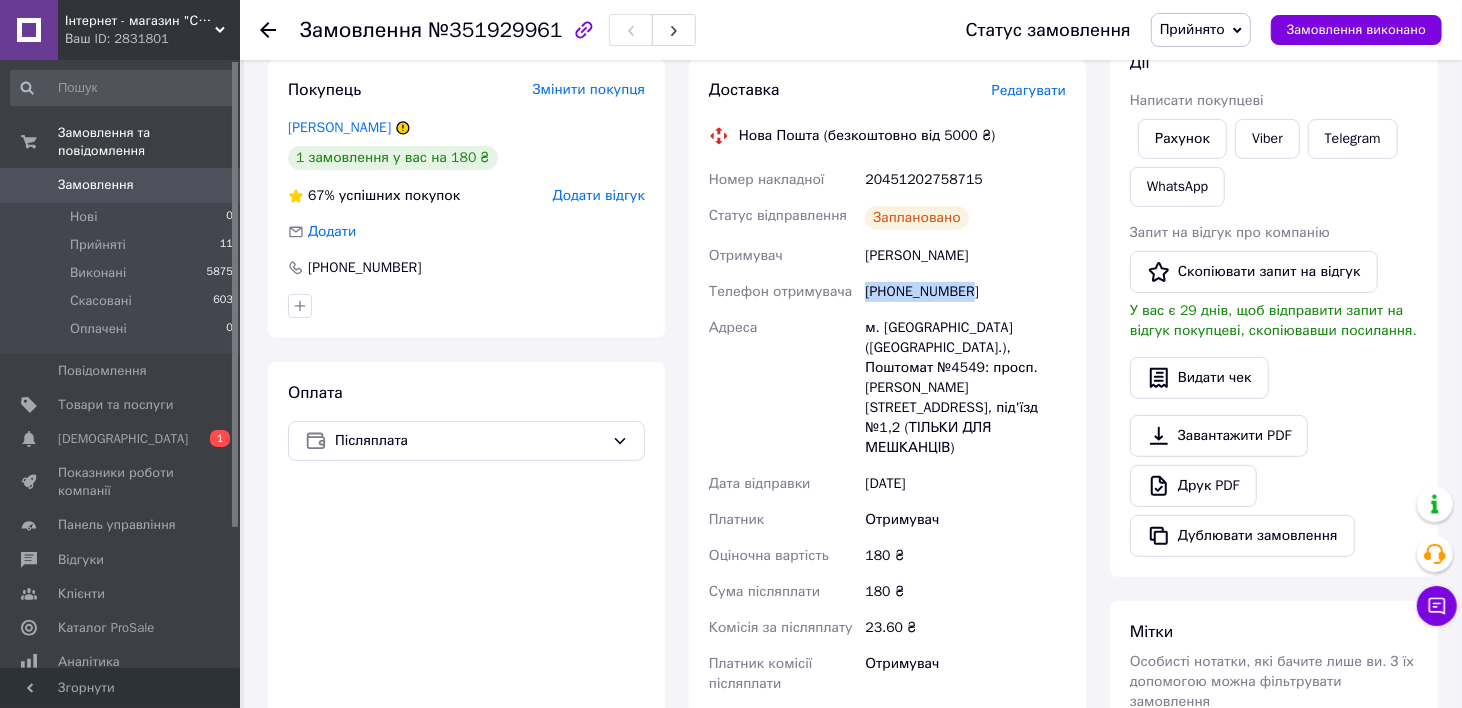 drag, startPoint x: 923, startPoint y: 295, endPoint x: 863, endPoint y: 293, distance: 60.033325 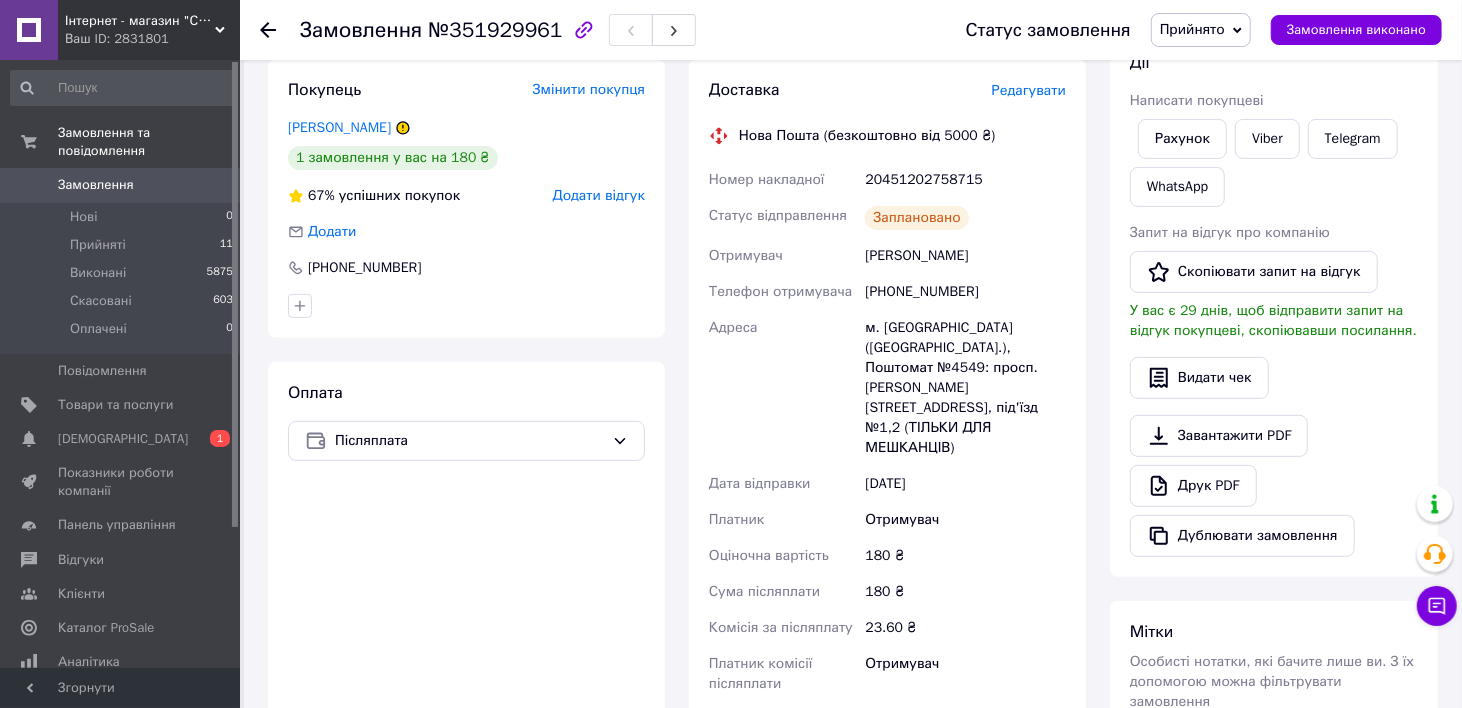 click on "Вартість доставки" at bounding box center (783, 720) 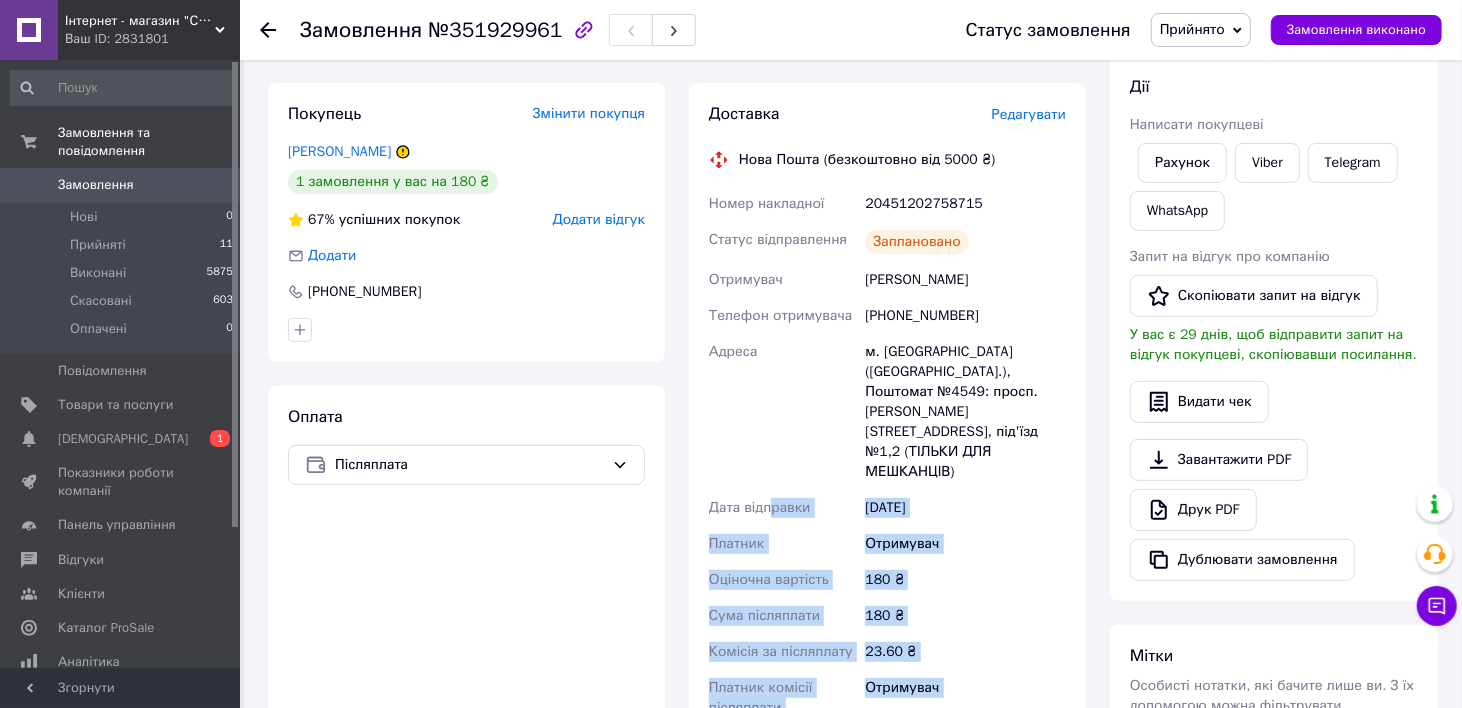 scroll, scrollTop: 0, scrollLeft: 0, axis: both 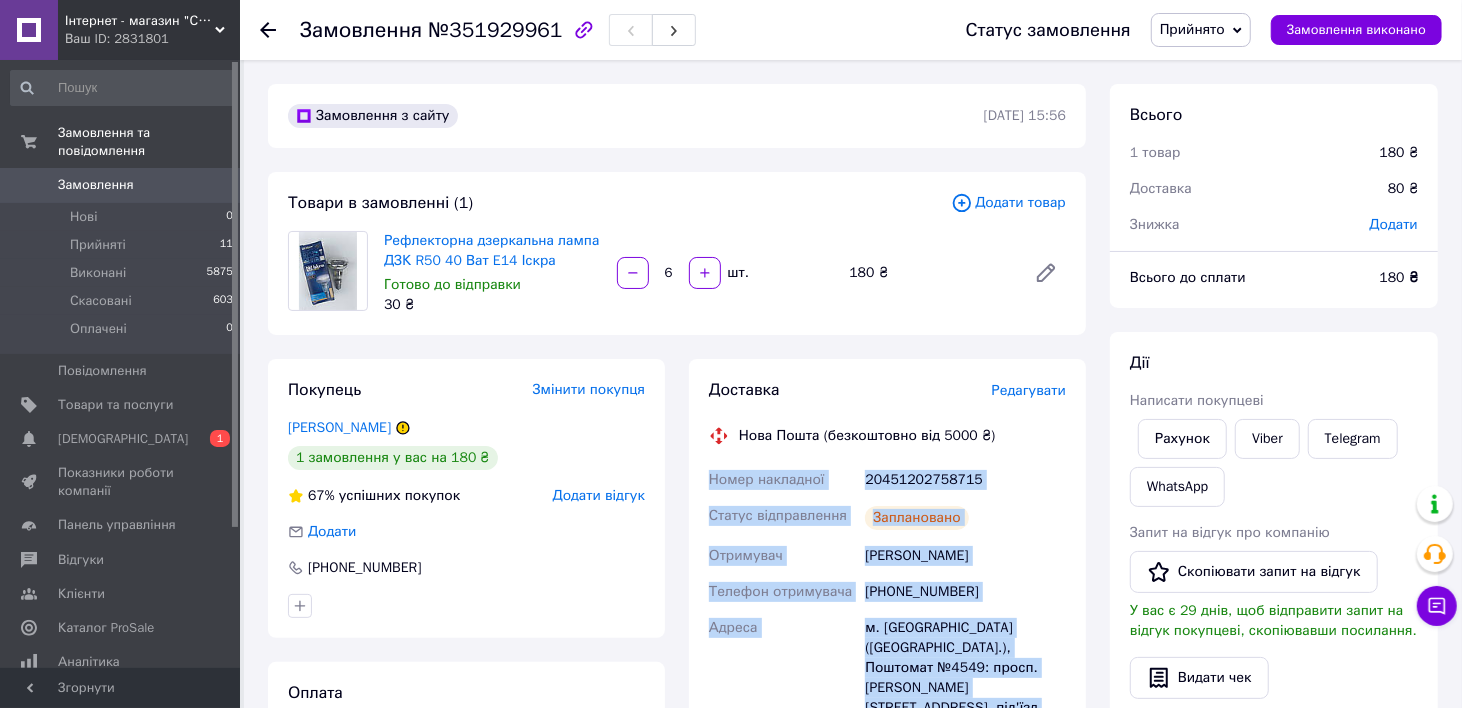 drag, startPoint x: 927, startPoint y: 472, endPoint x: 708, endPoint y: 484, distance: 219.32852 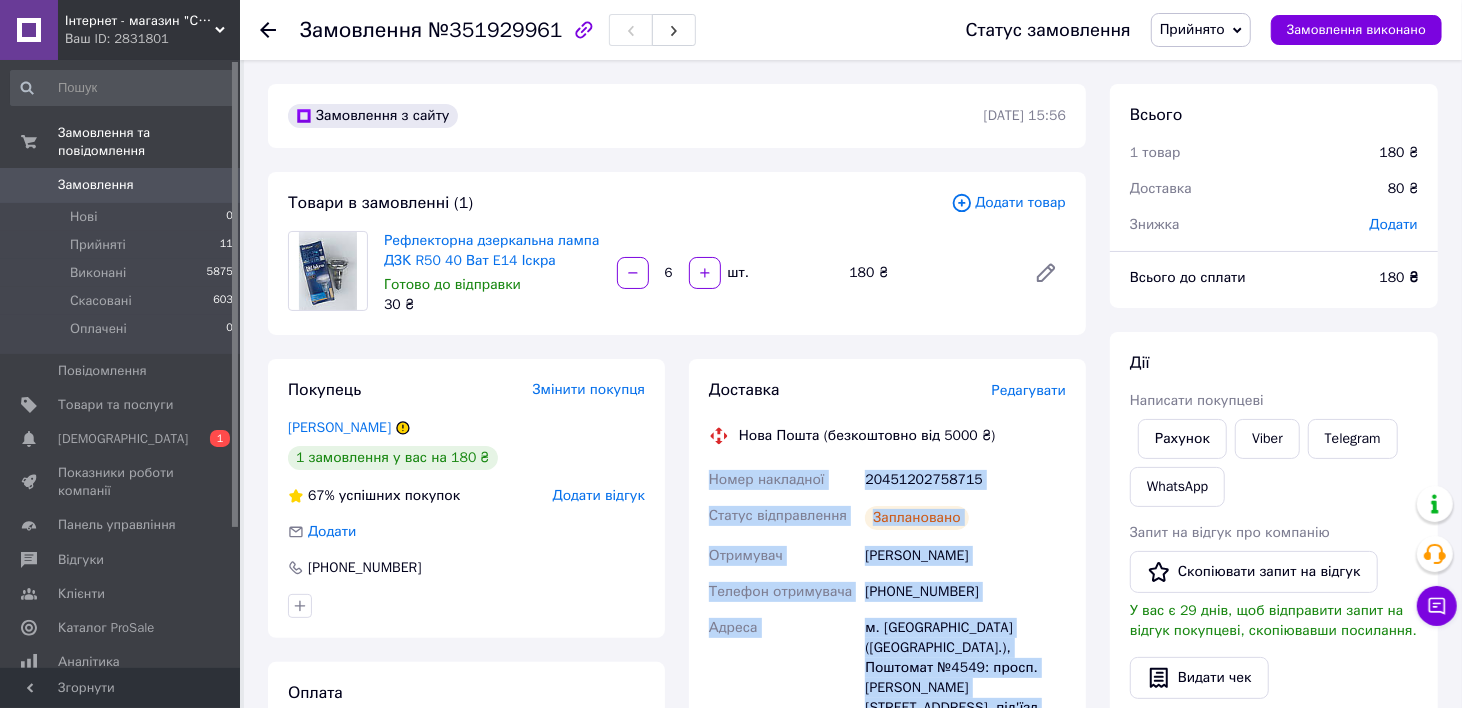 click on "Адреса" at bounding box center (783, 688) 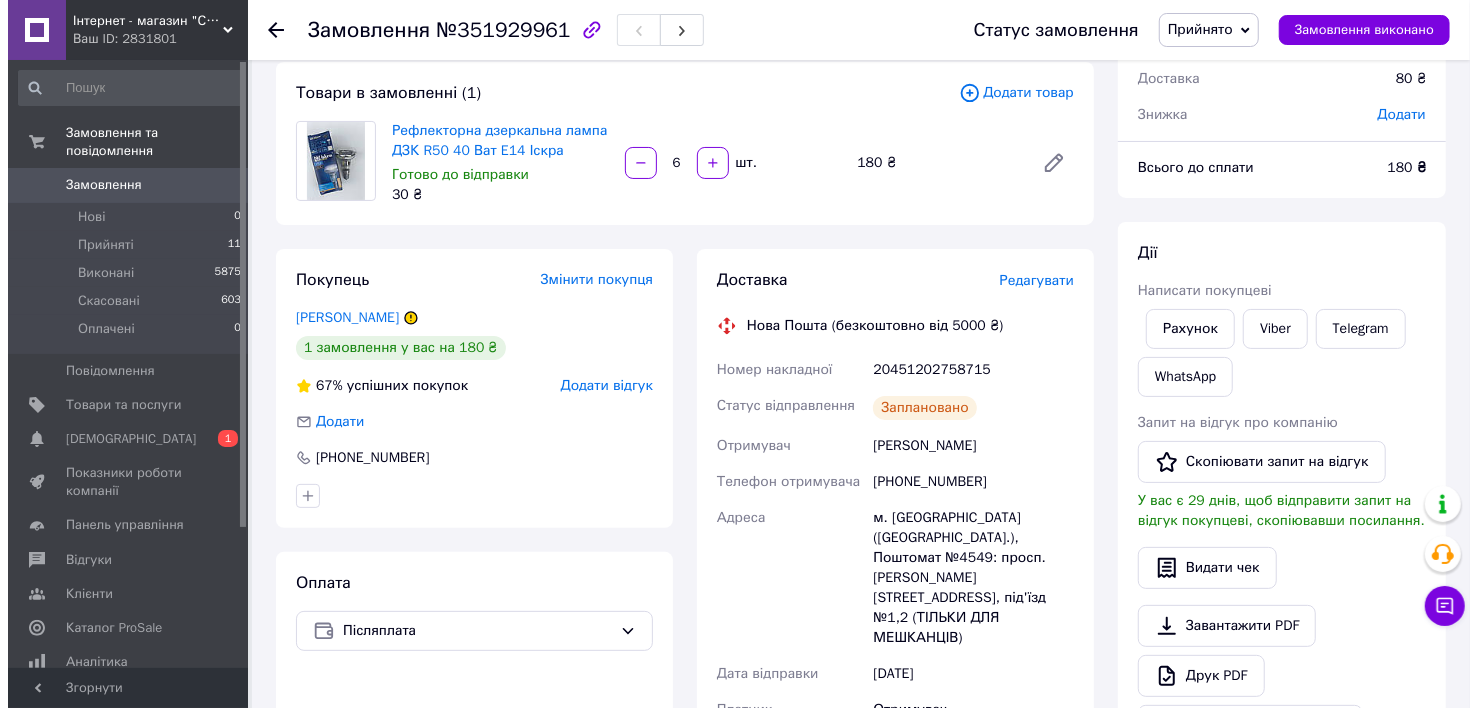 scroll, scrollTop: 0, scrollLeft: 0, axis: both 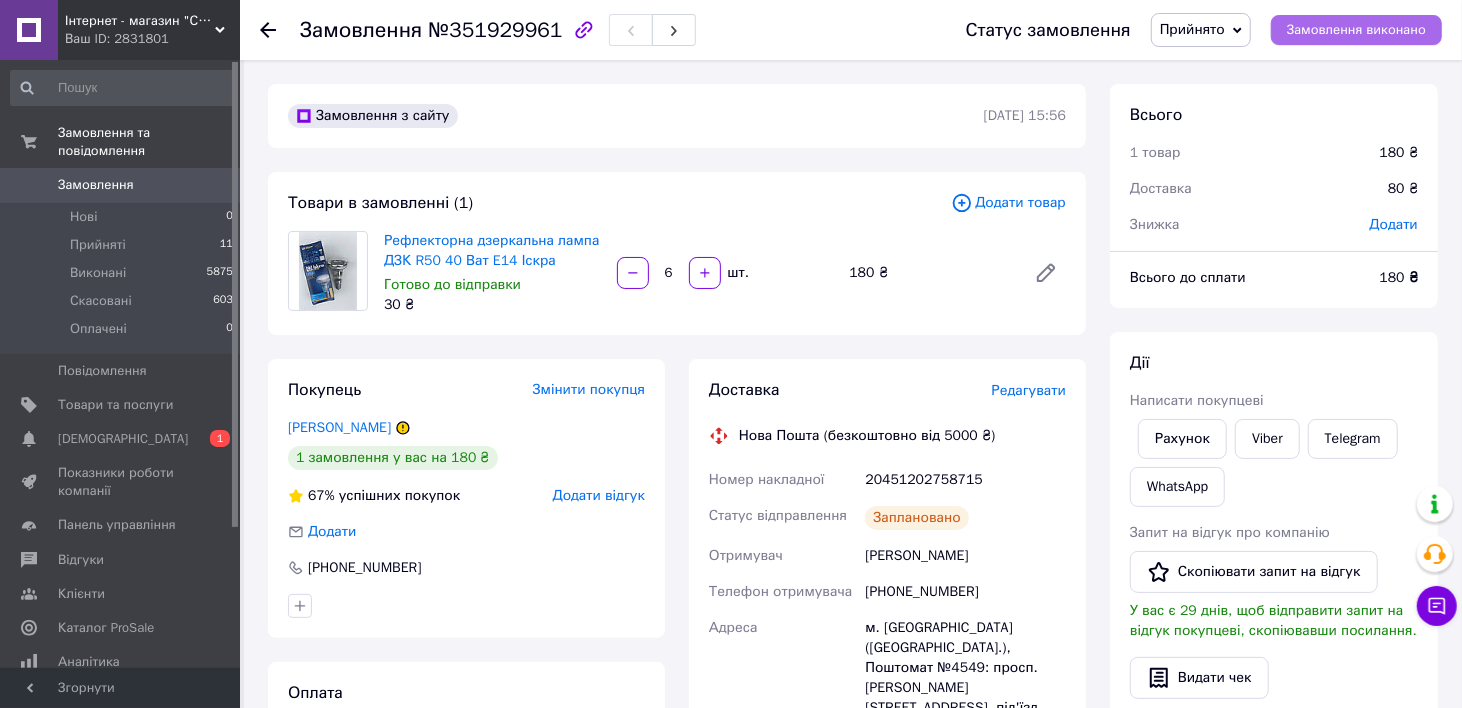 click on "Замовлення виконано" at bounding box center (1356, 30) 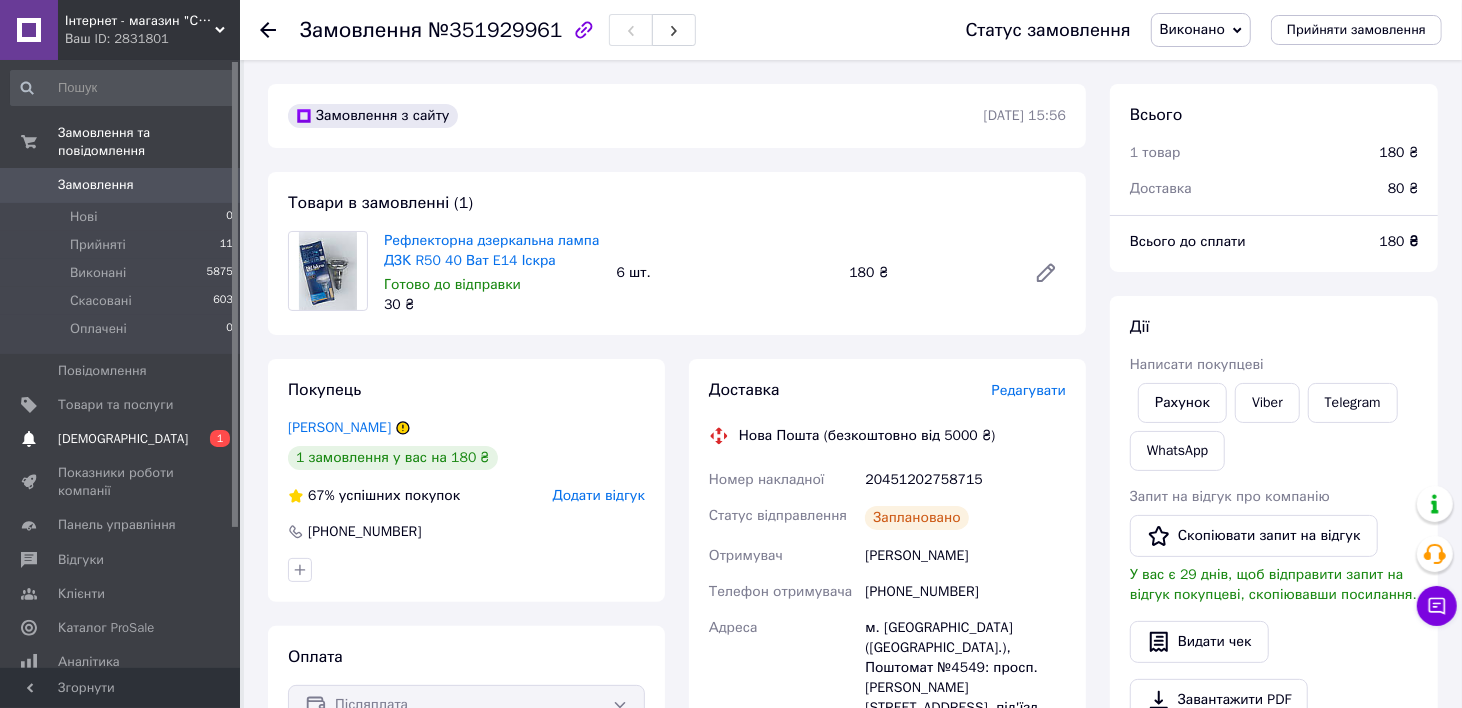 click on "Сповіщення 0 1" at bounding box center [122, 439] 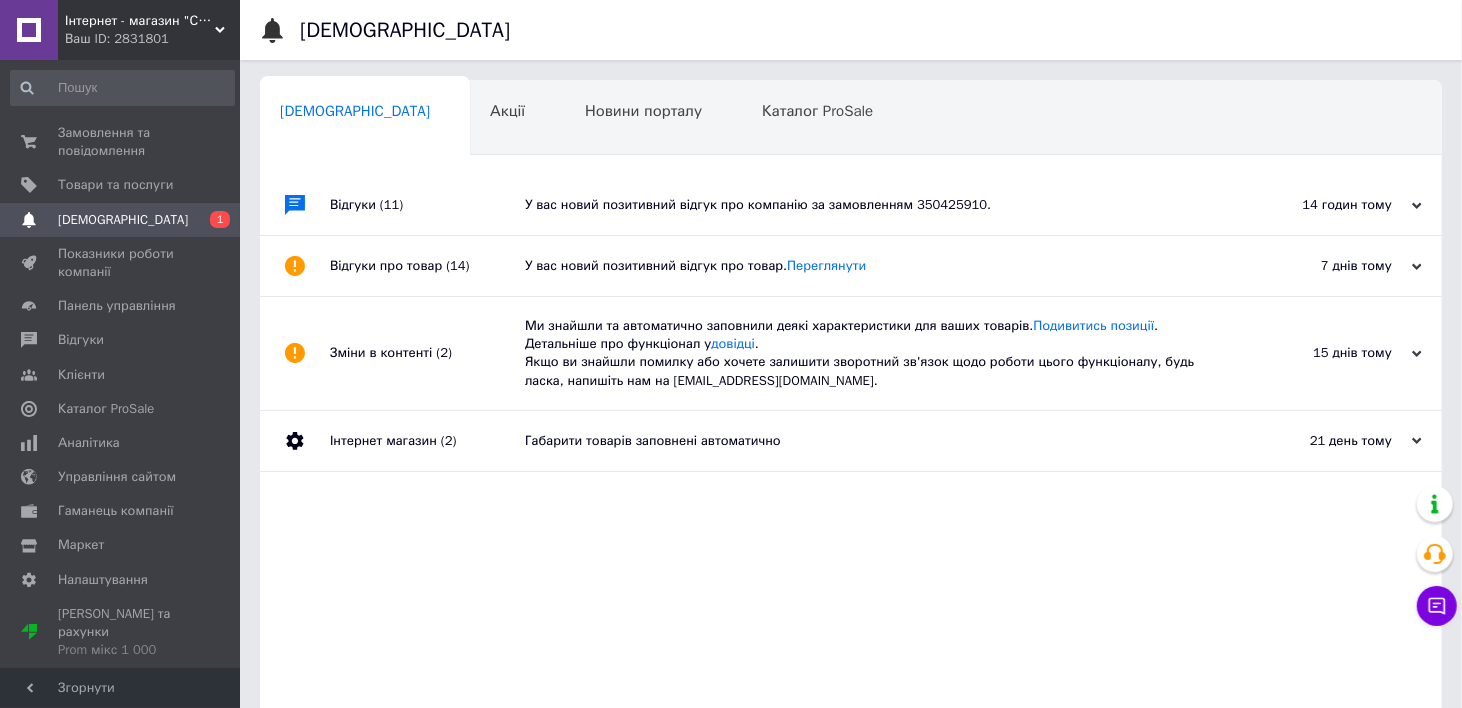 click on "У вас новий позитивний відгук про товар.  [GEOGRAPHIC_DATA]" at bounding box center (873, 266) 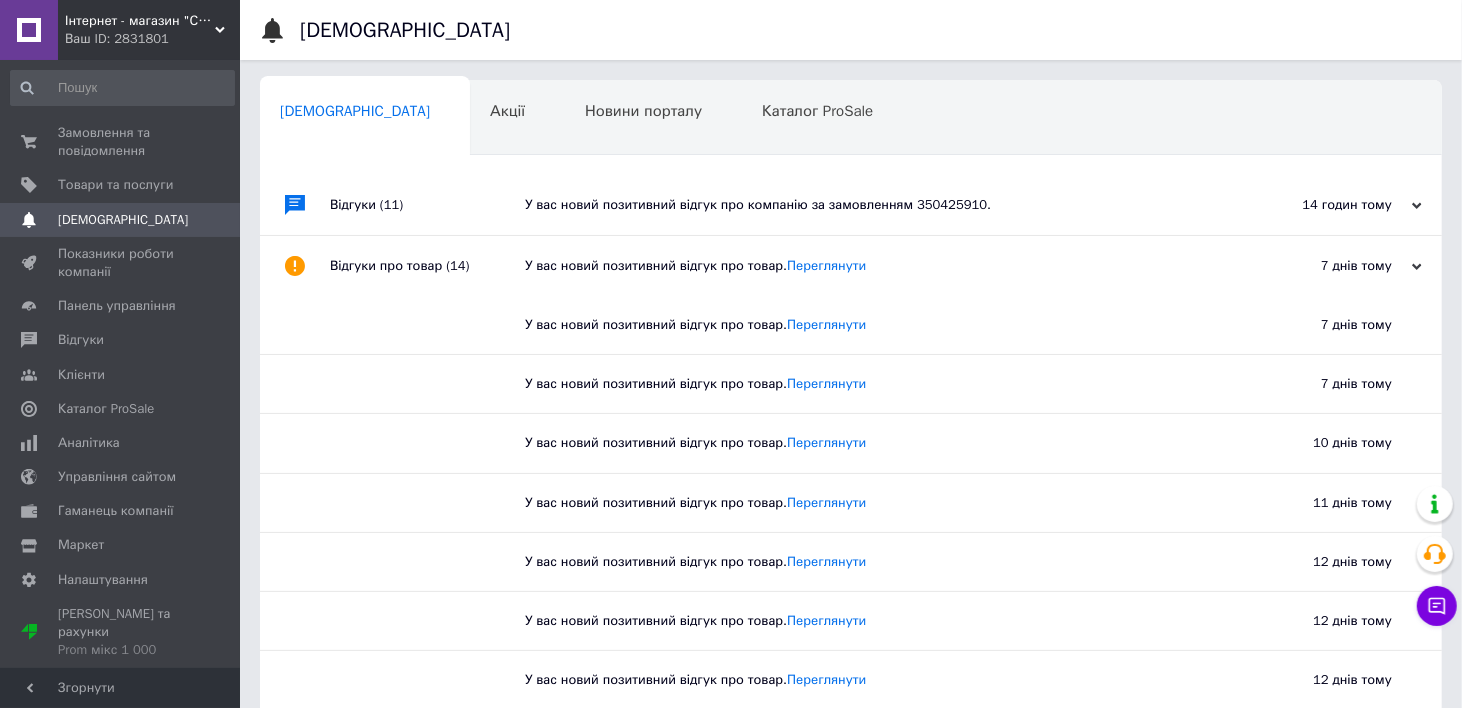 click on "У вас новий позитивний відгук про компанію за замовленням 350425910." at bounding box center (873, 205) 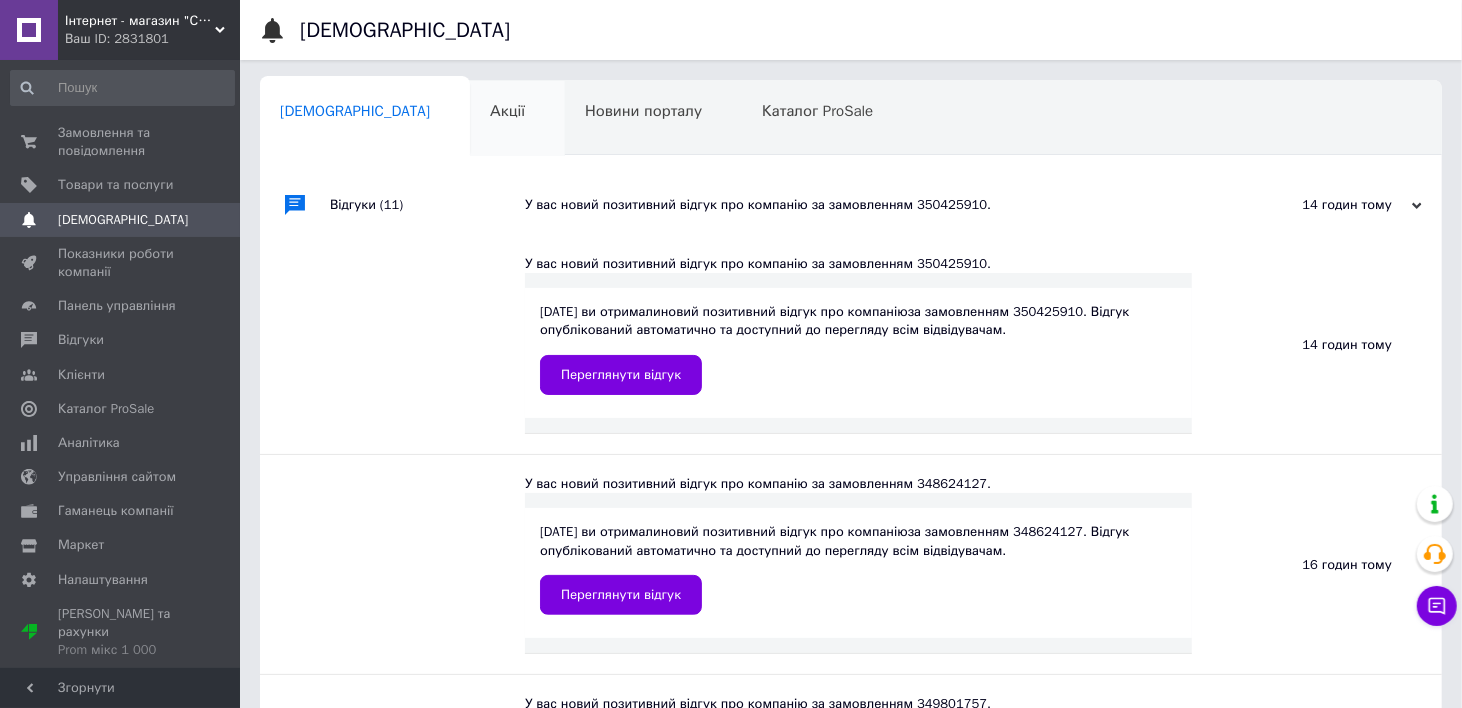 click on "Акції 0" at bounding box center [517, 119] 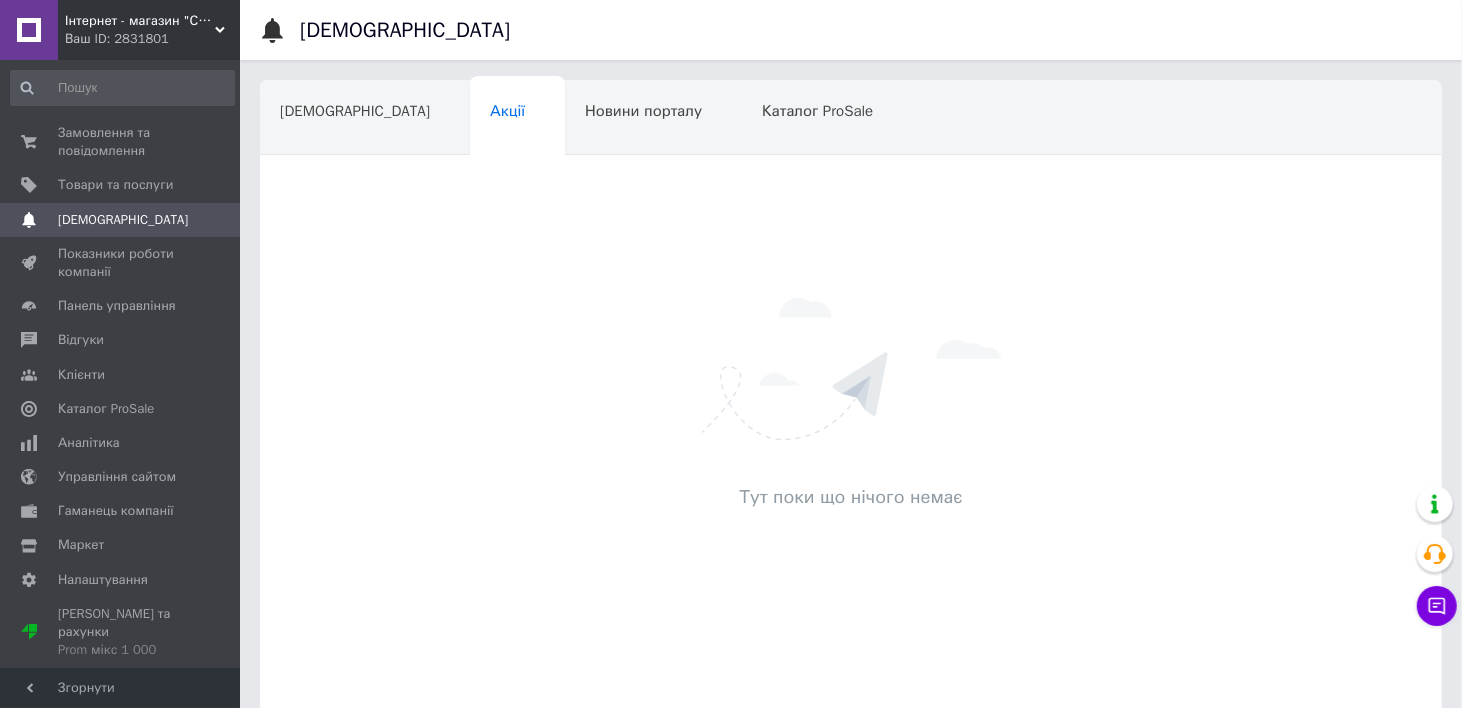 click on "Новини порталу" at bounding box center [643, 111] 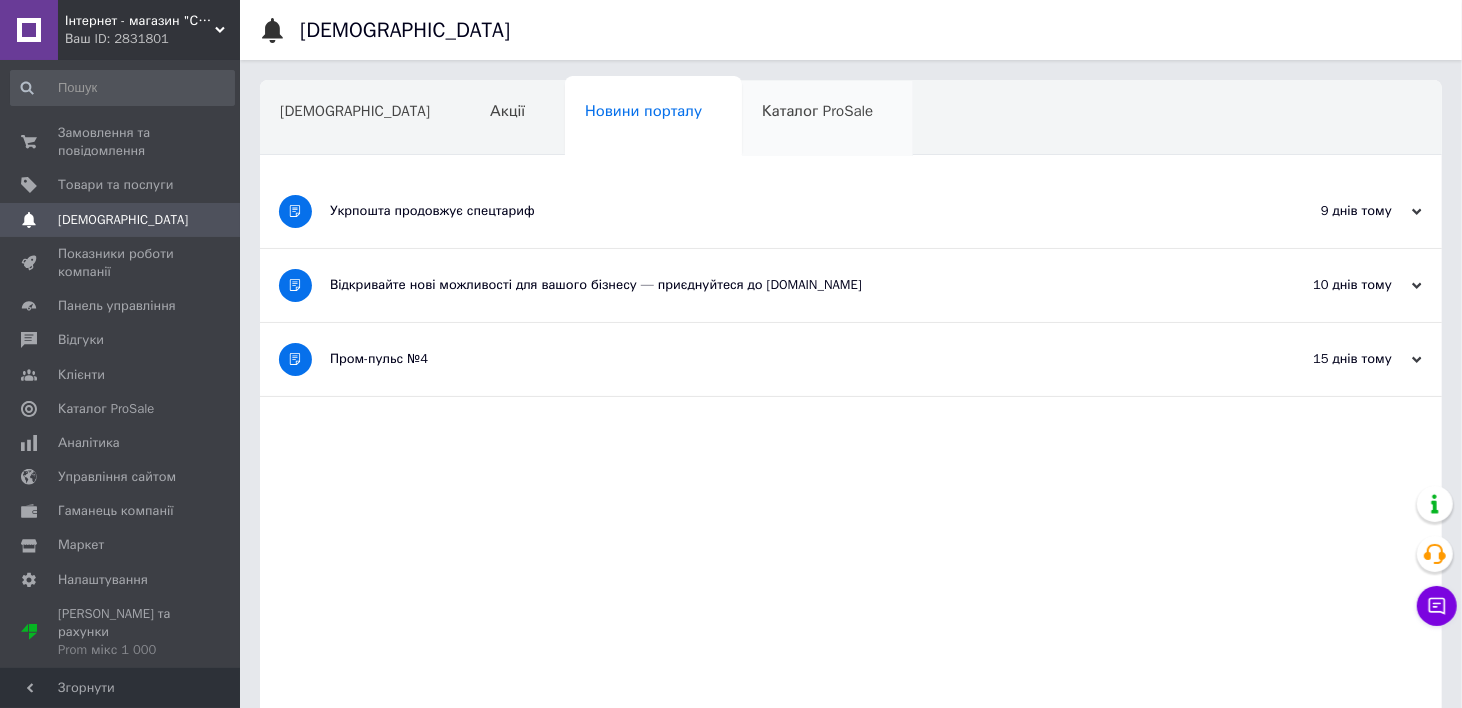 click on "Каталог ProSale" at bounding box center (817, 111) 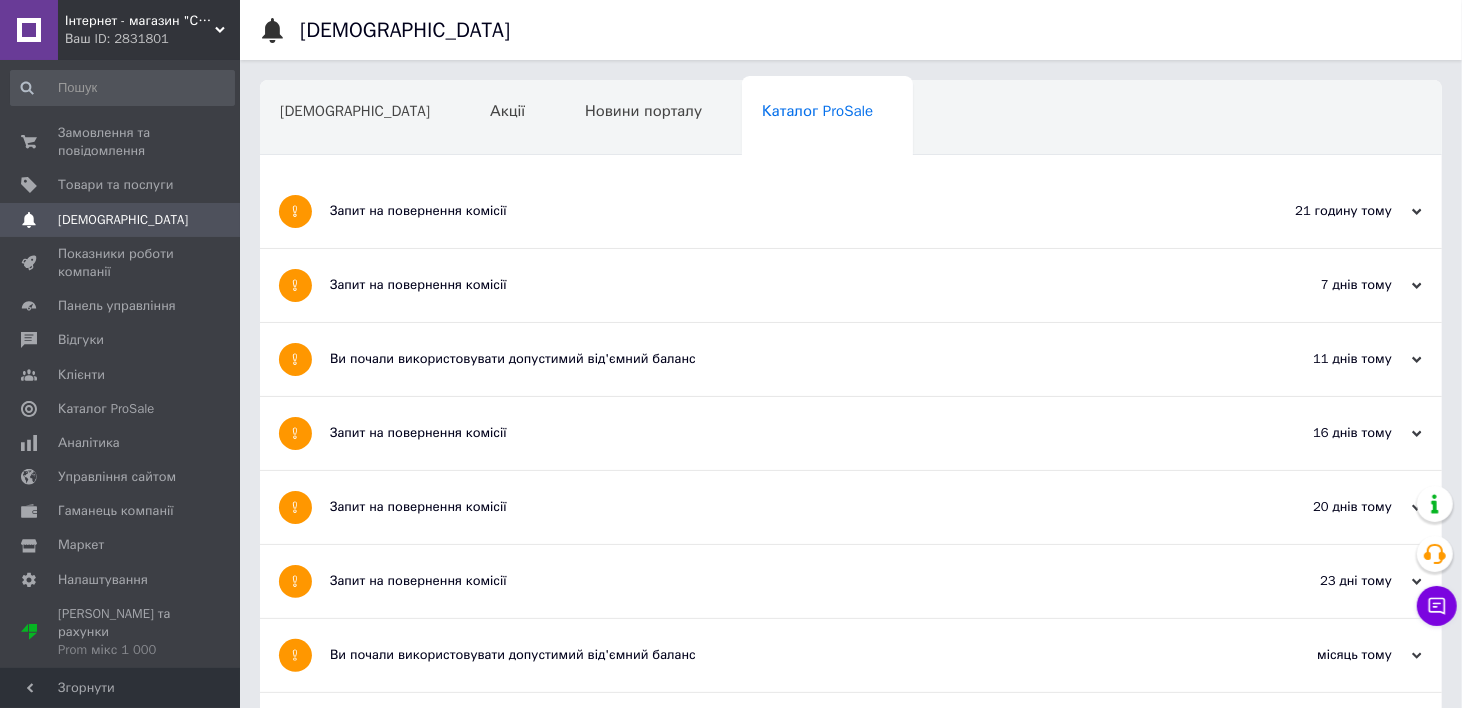 click on "Навчання та заходи" at bounding box center [351, 187] 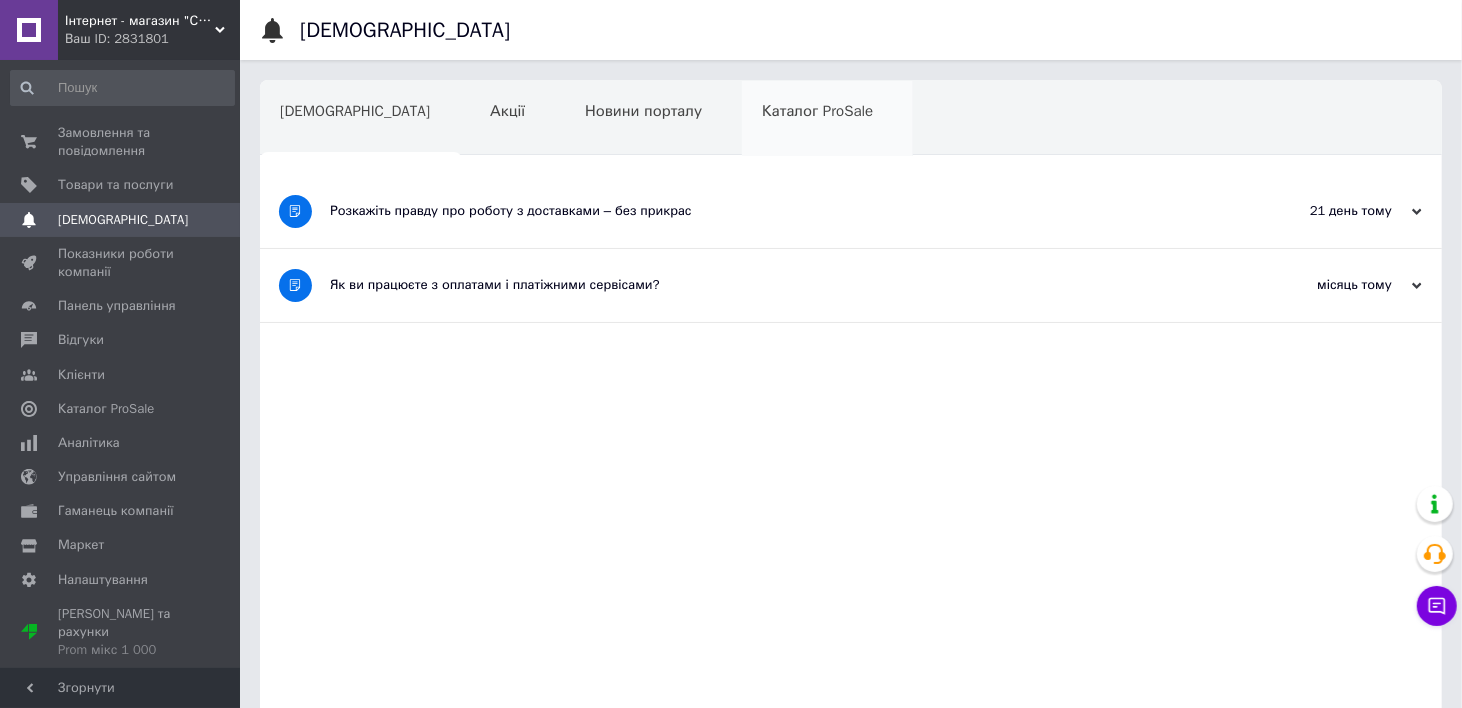 click on "Каталог ProSale" at bounding box center [817, 111] 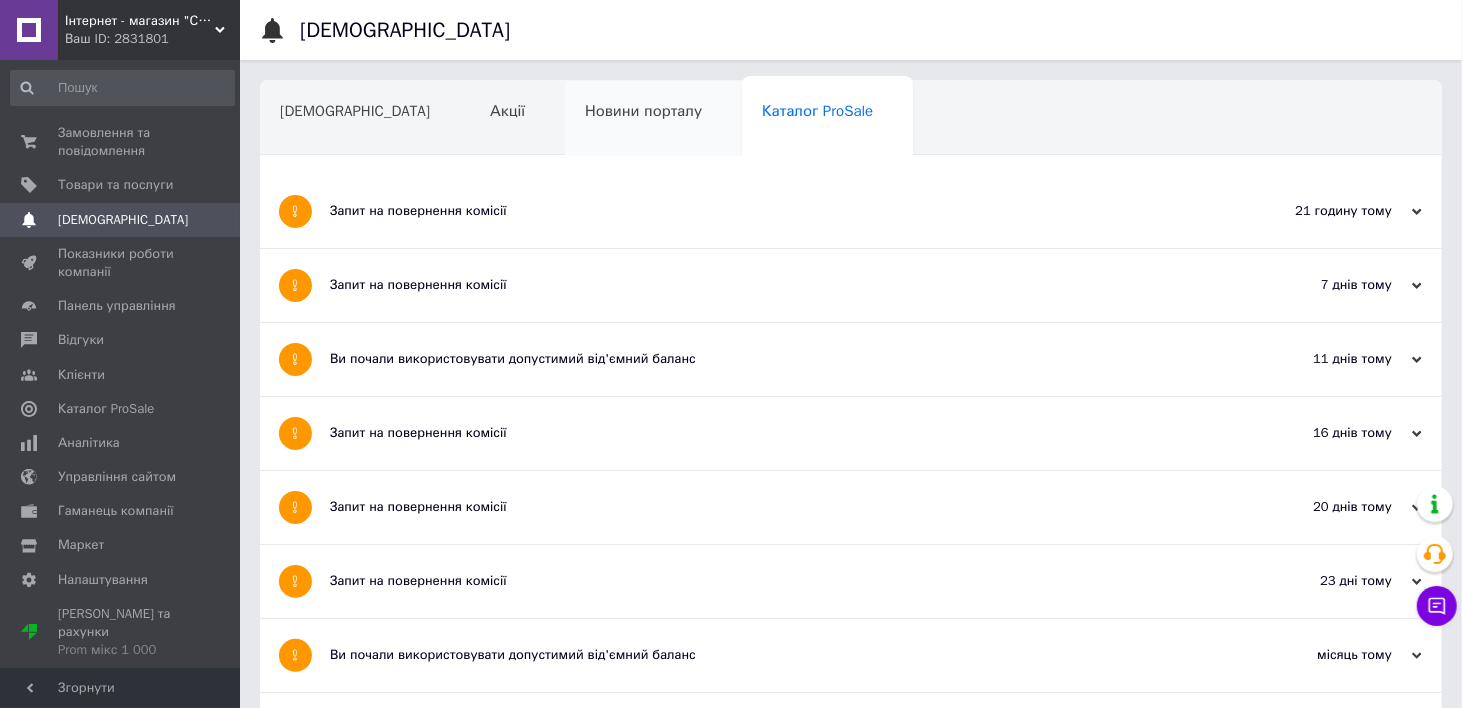click on "Новини порталу" at bounding box center (643, 111) 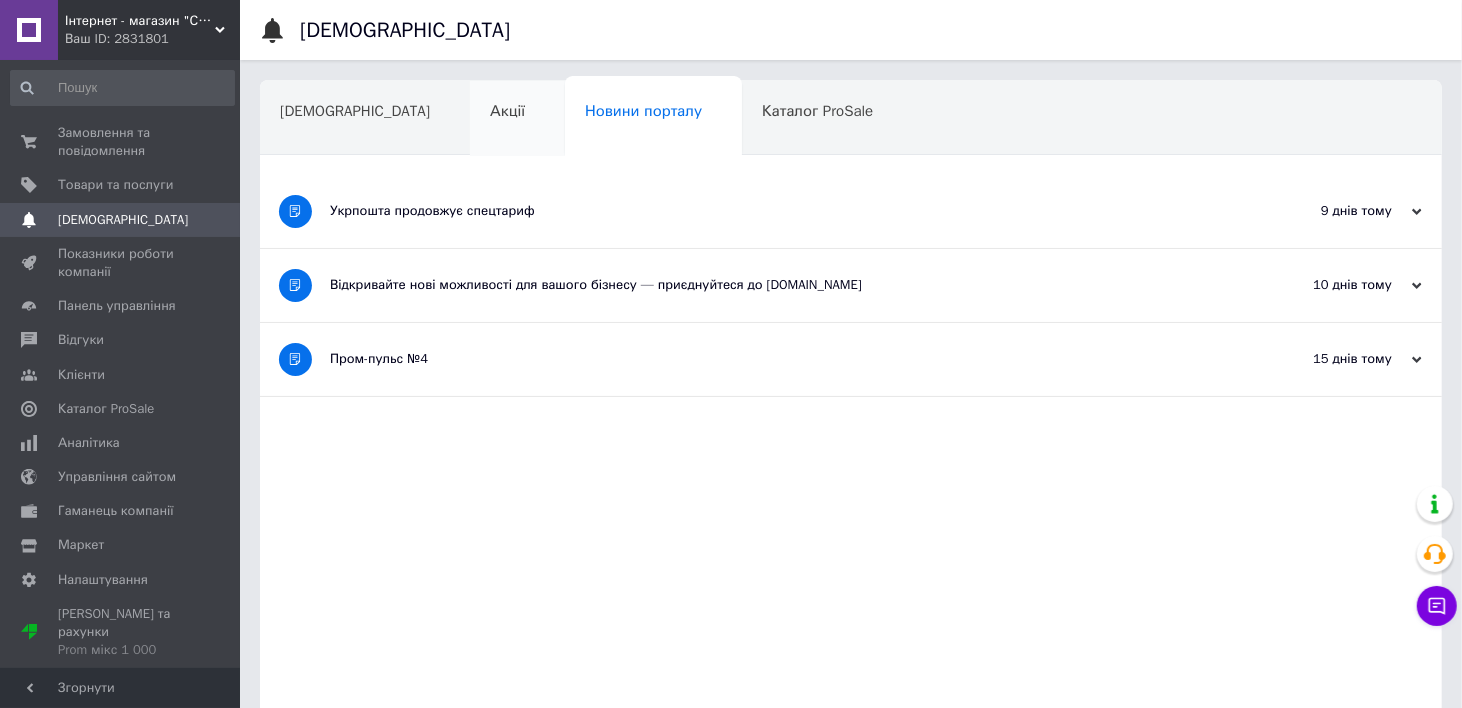 click on "Акції" at bounding box center (507, 111) 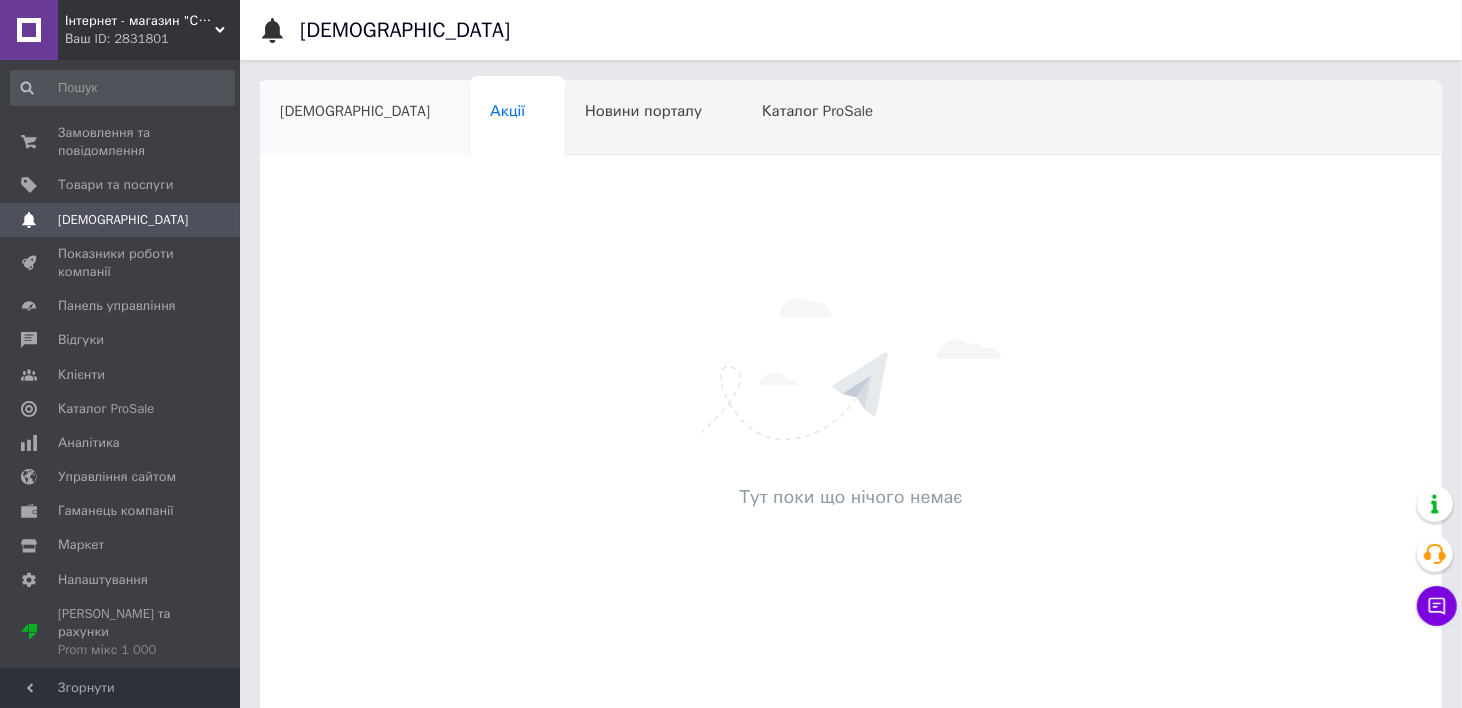 click on "[DEMOGRAPHIC_DATA]" at bounding box center [355, 111] 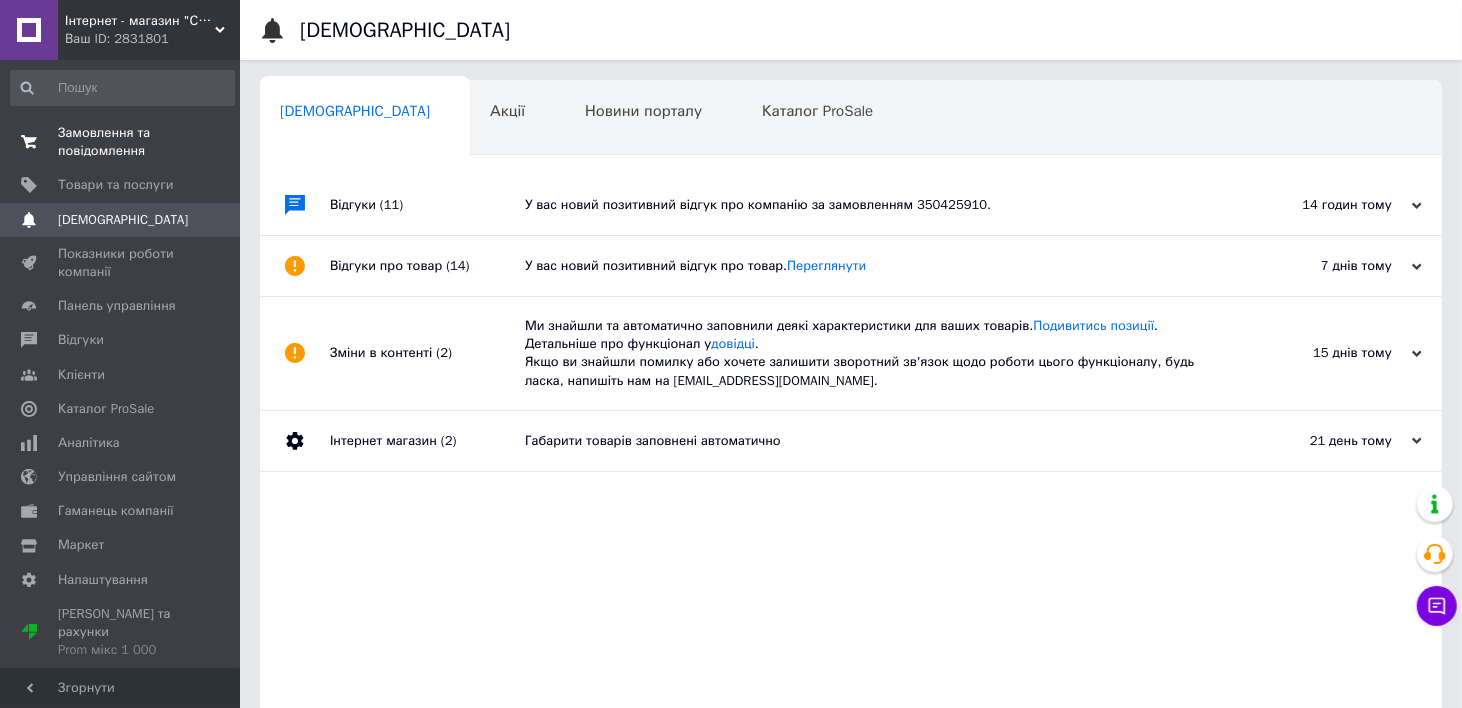 click on "Замовлення та повідомлення 0 0" at bounding box center (122, 142) 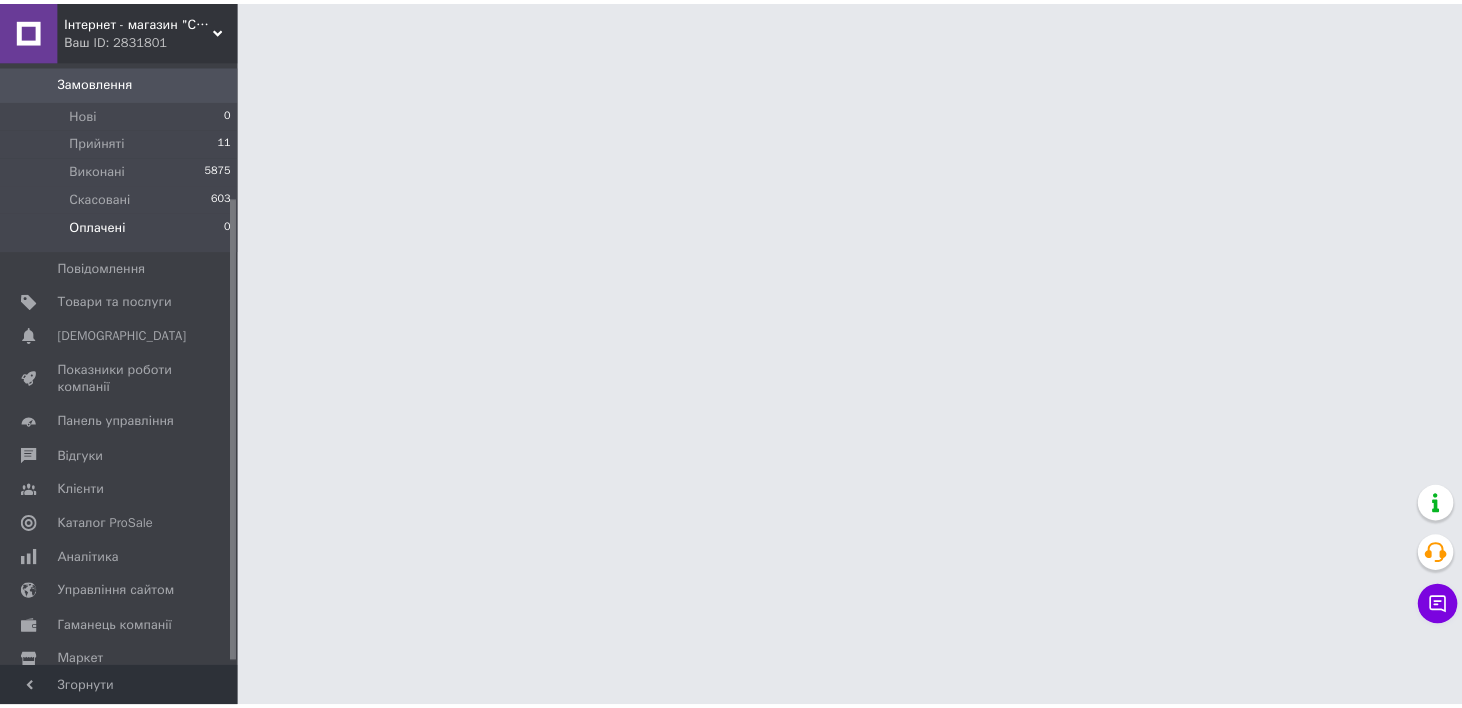 scroll, scrollTop: 182, scrollLeft: 0, axis: vertical 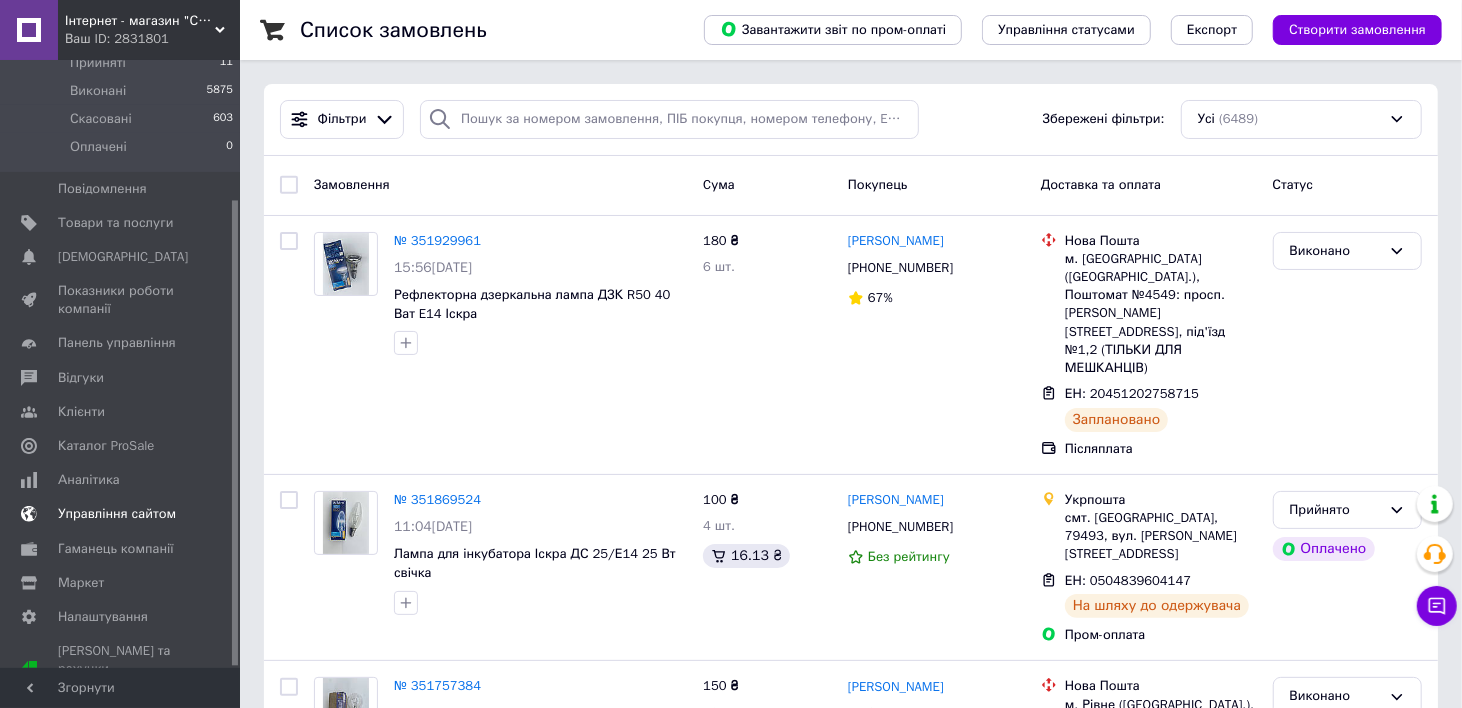 click on "Управління сайтом" at bounding box center (122, 514) 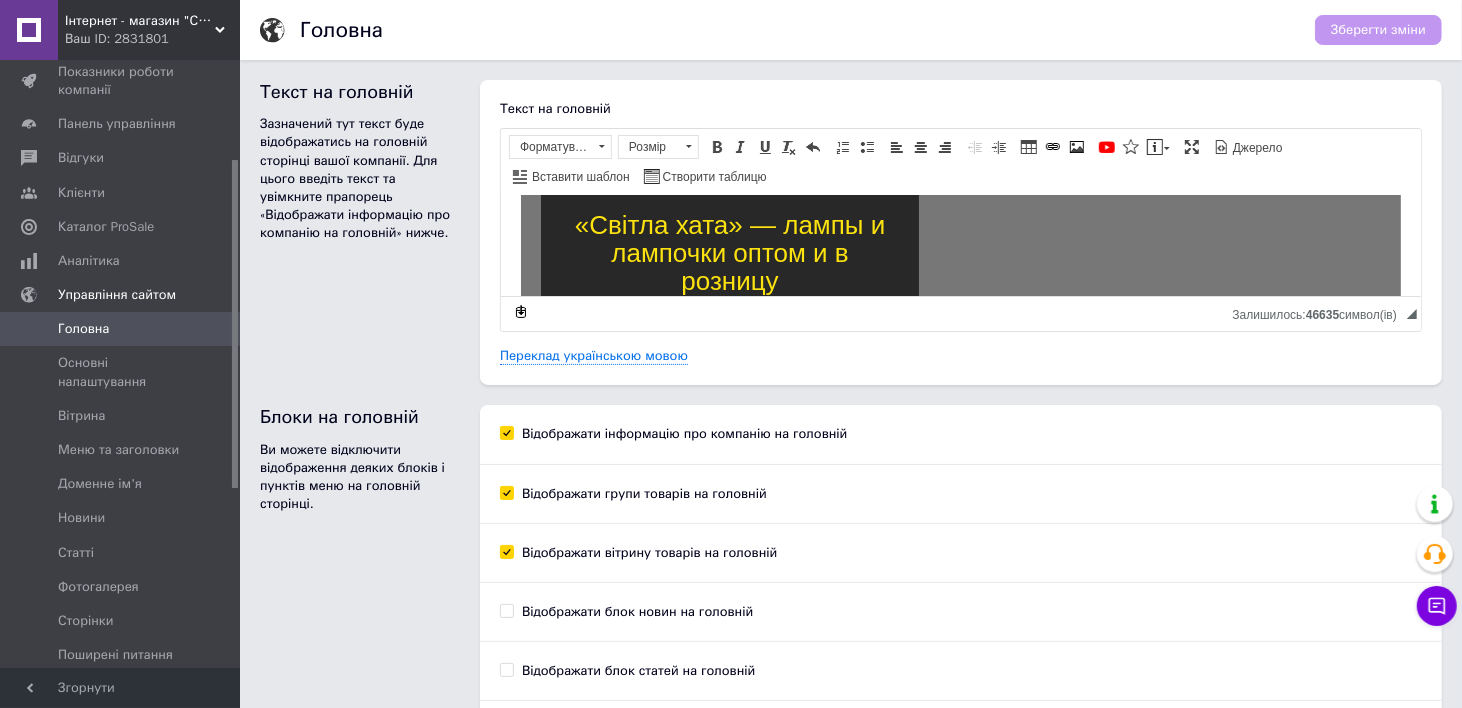 scroll, scrollTop: 100, scrollLeft: 0, axis: vertical 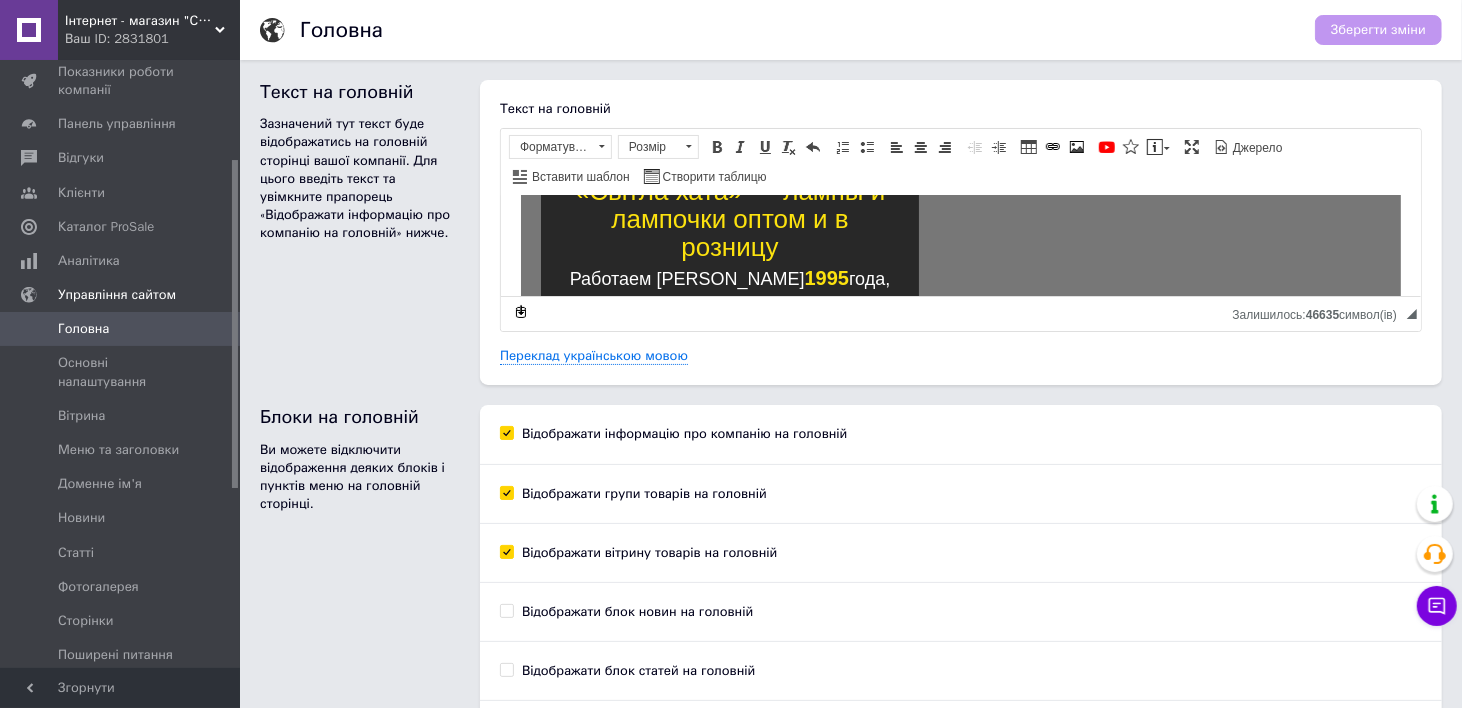 click on "«Світла хата» — лампы и лампочки оптом и в розницу" at bounding box center (729, 219) 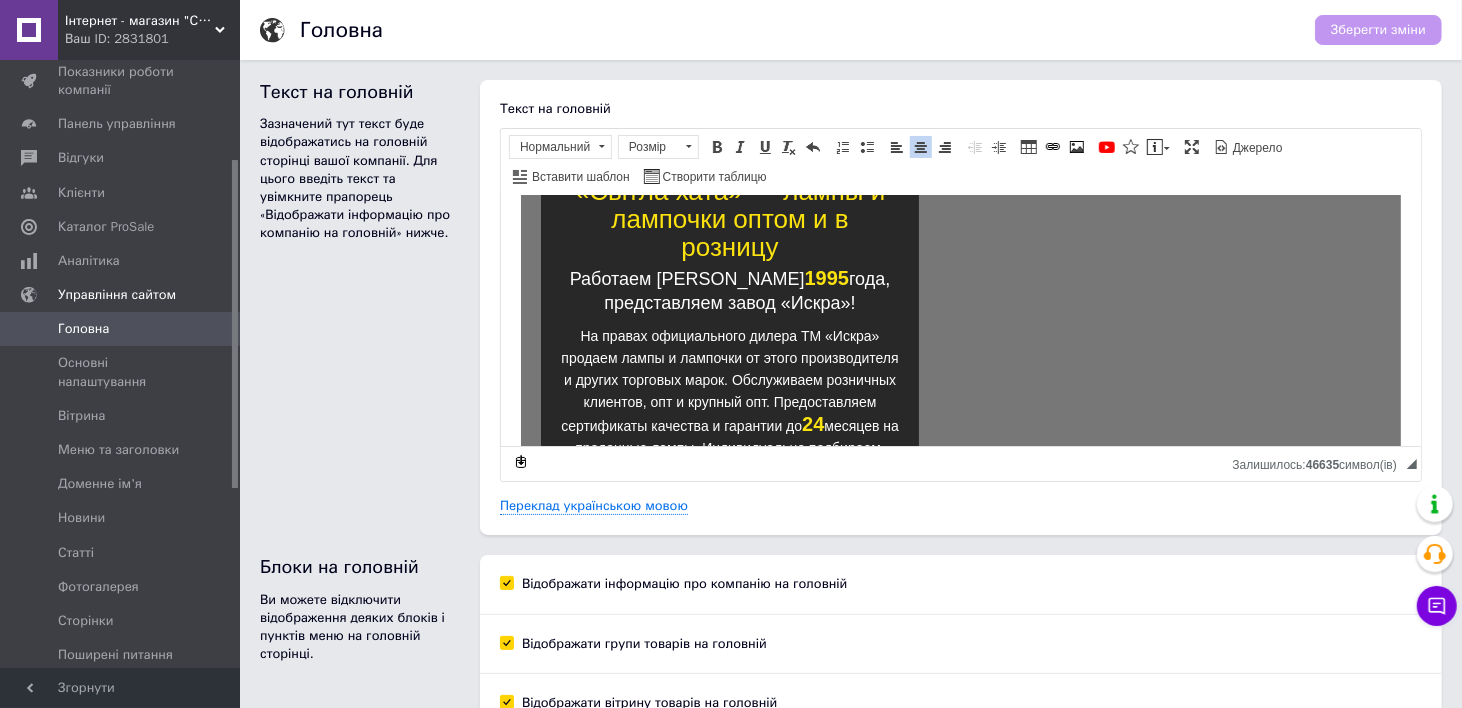 type 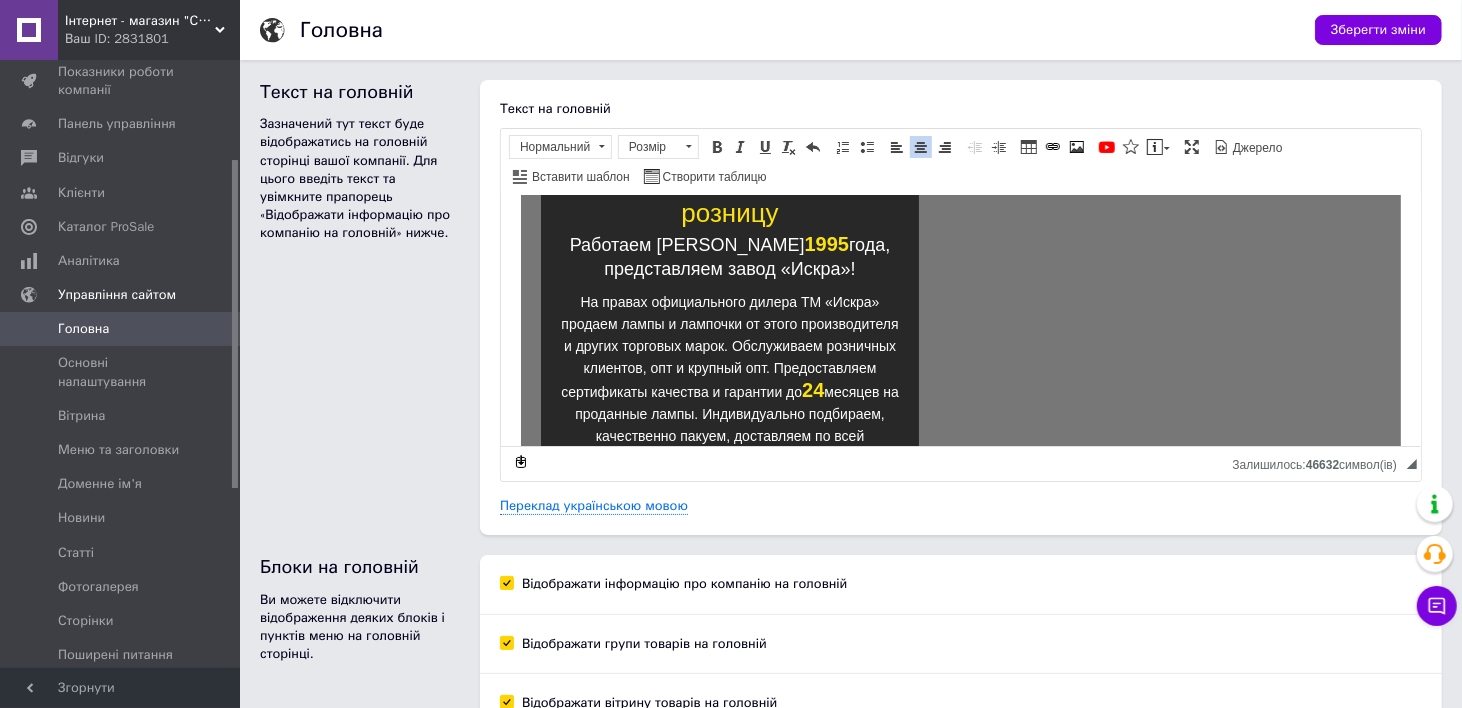 scroll, scrollTop: 180, scrollLeft: 0, axis: vertical 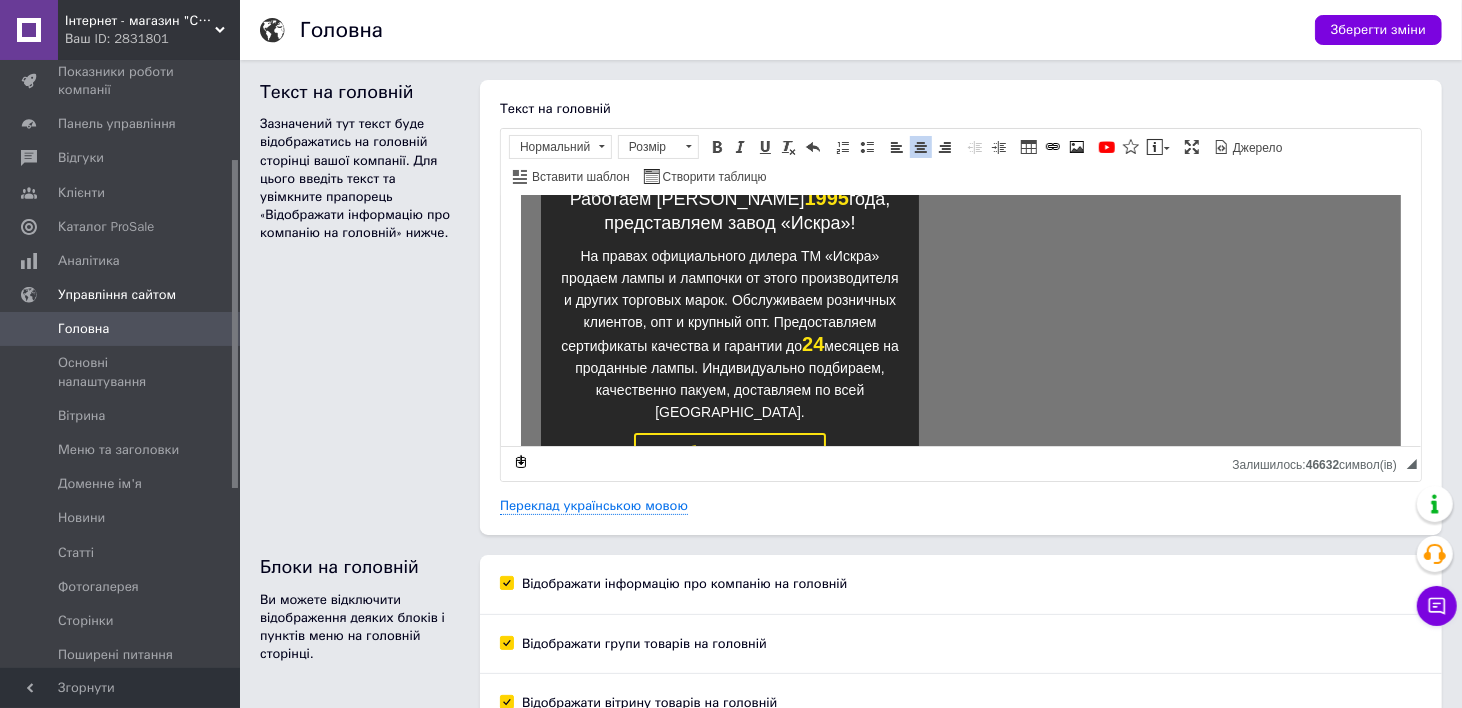drag, startPoint x: 673, startPoint y: 368, endPoint x: 700, endPoint y: 368, distance: 27 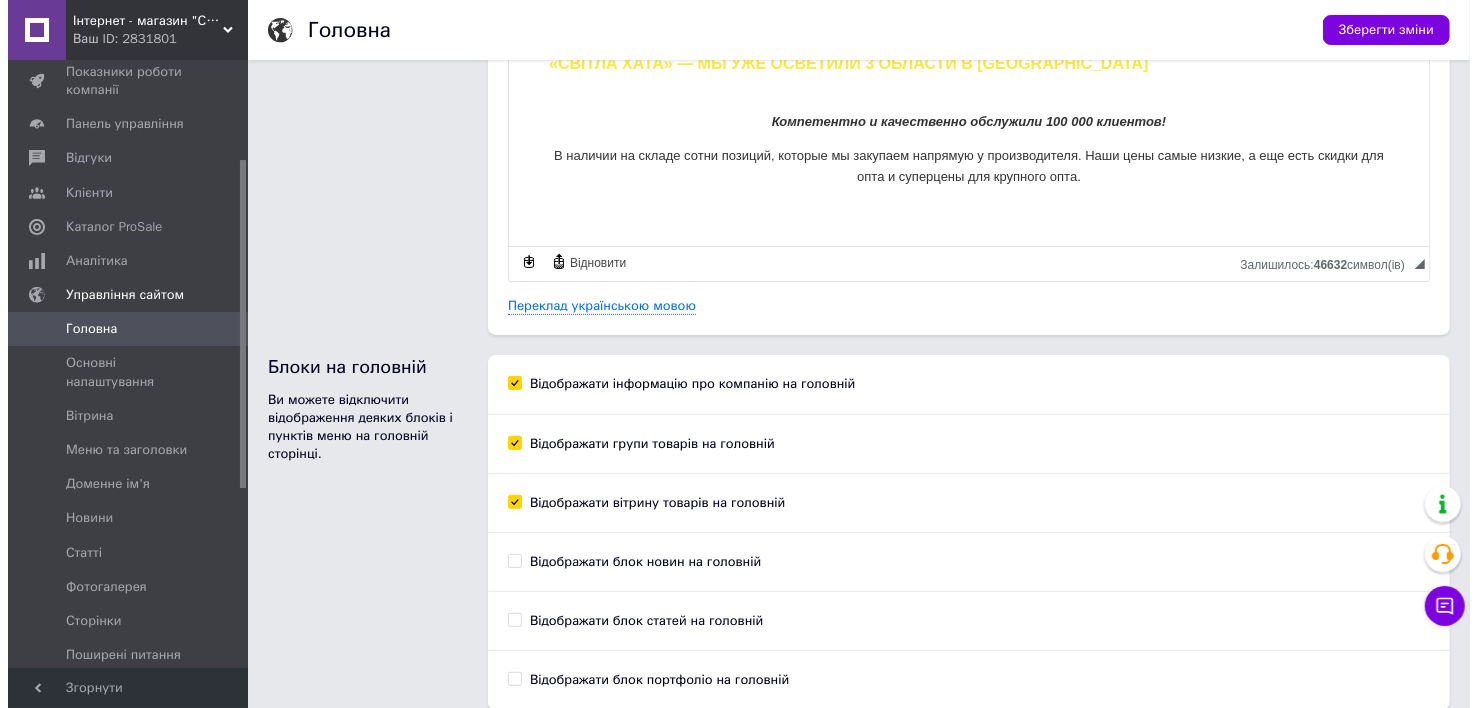 scroll, scrollTop: 0, scrollLeft: 0, axis: both 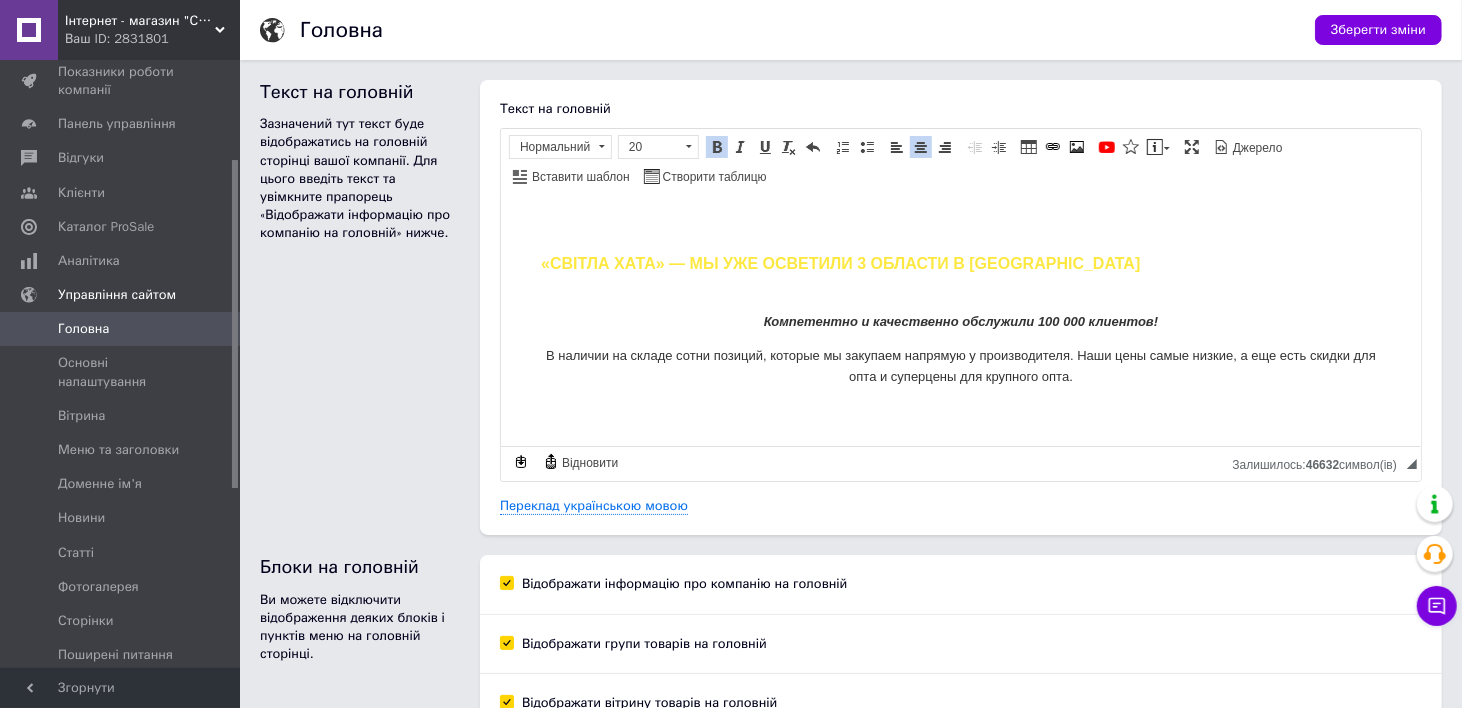 click on "Текст на головній
«Світла хата» — лампы и светильники оптом и в розницу
Работаем с  1995  года, представляем завод «Искра»!
На правах официального дилера ТМ «Искра» продаем лампы и лампочки от этого производителя и других торговых марок. Обслуживаем розничных клиентов, опт и крупный опт. Предоставляем сертификаты качества и гарантии до  12  месяцев на проданные лампы. Индивидуально подбираем, качественно пакуем, доставляем по всей [GEOGRAPHIC_DATA].
К выбору лампочек!
Рекомендуем для освещения вашего дома и хозяйства
Лампа накаливания, 100 Вт" at bounding box center (961, 307) 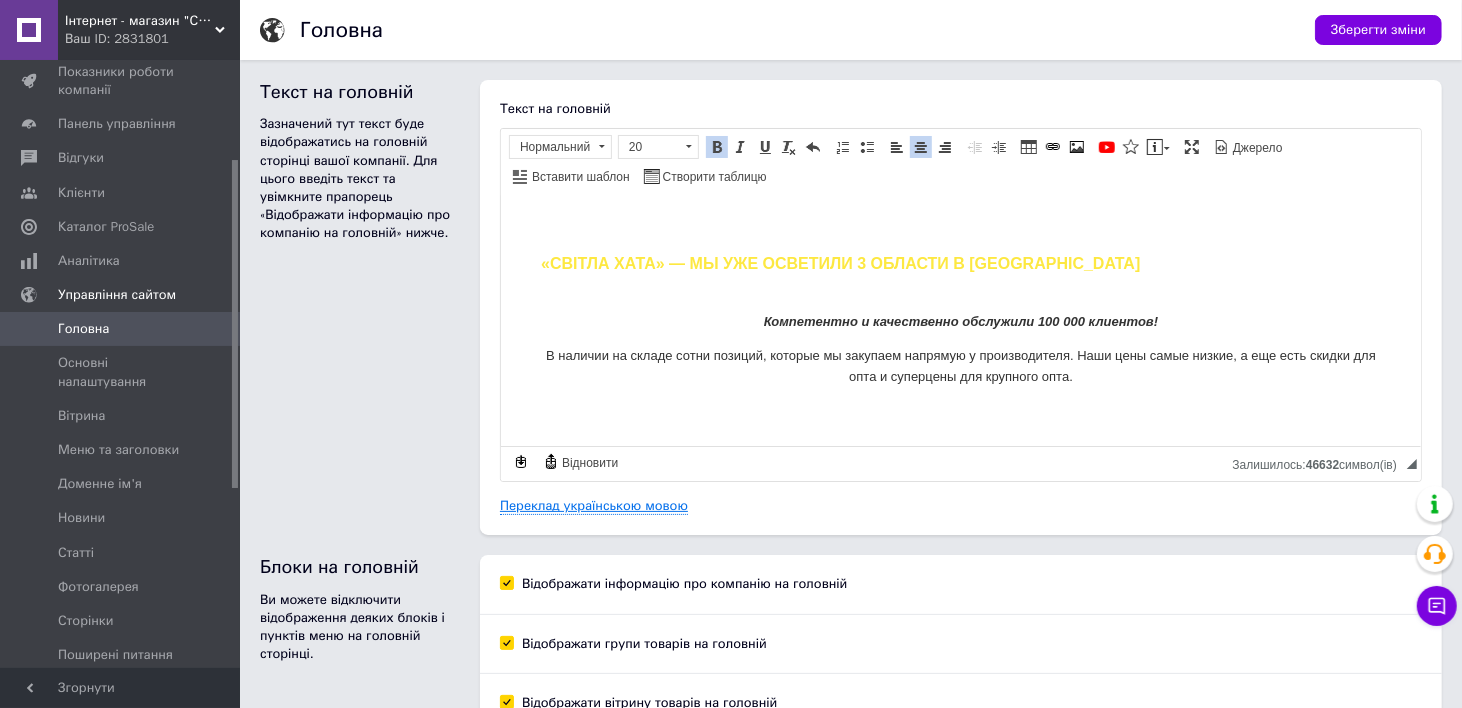 click on "Переклад українською мовою" at bounding box center (594, 506) 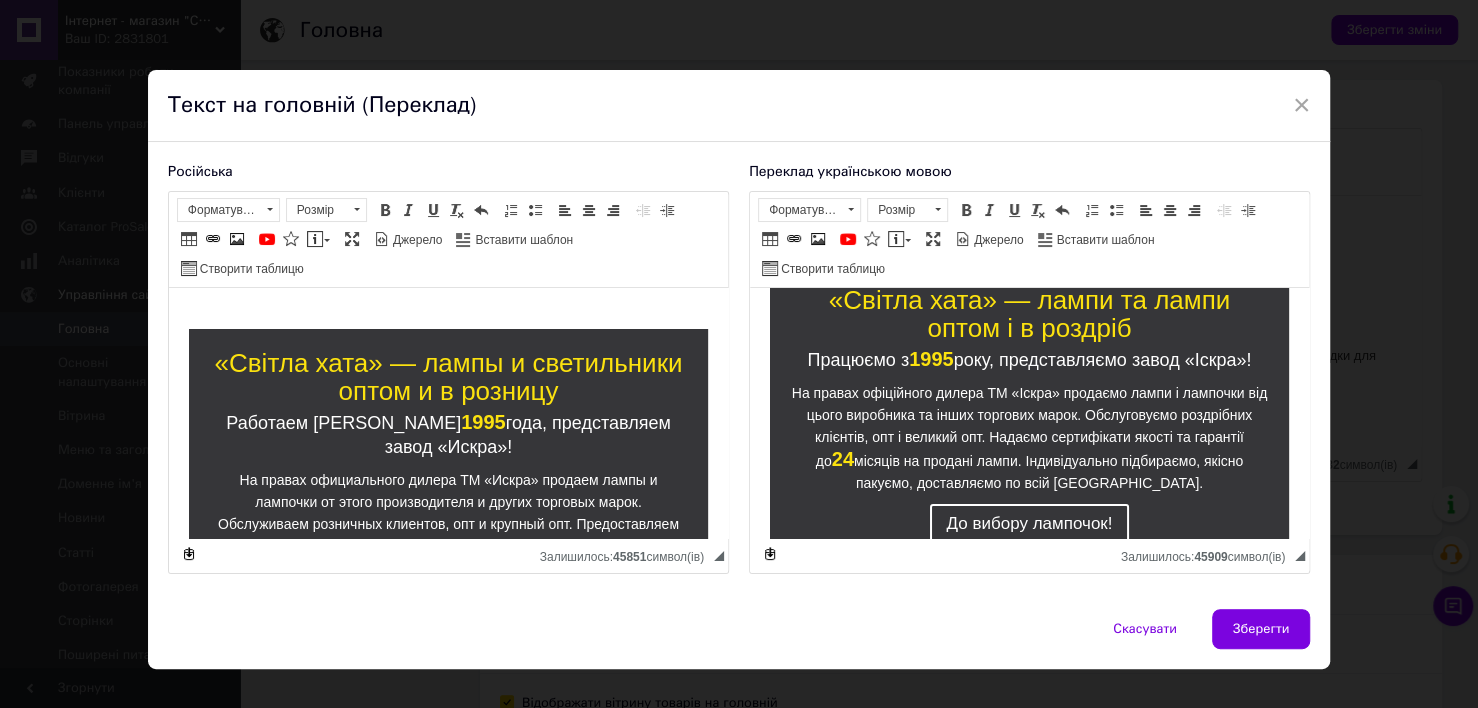 scroll, scrollTop: 0, scrollLeft: 0, axis: both 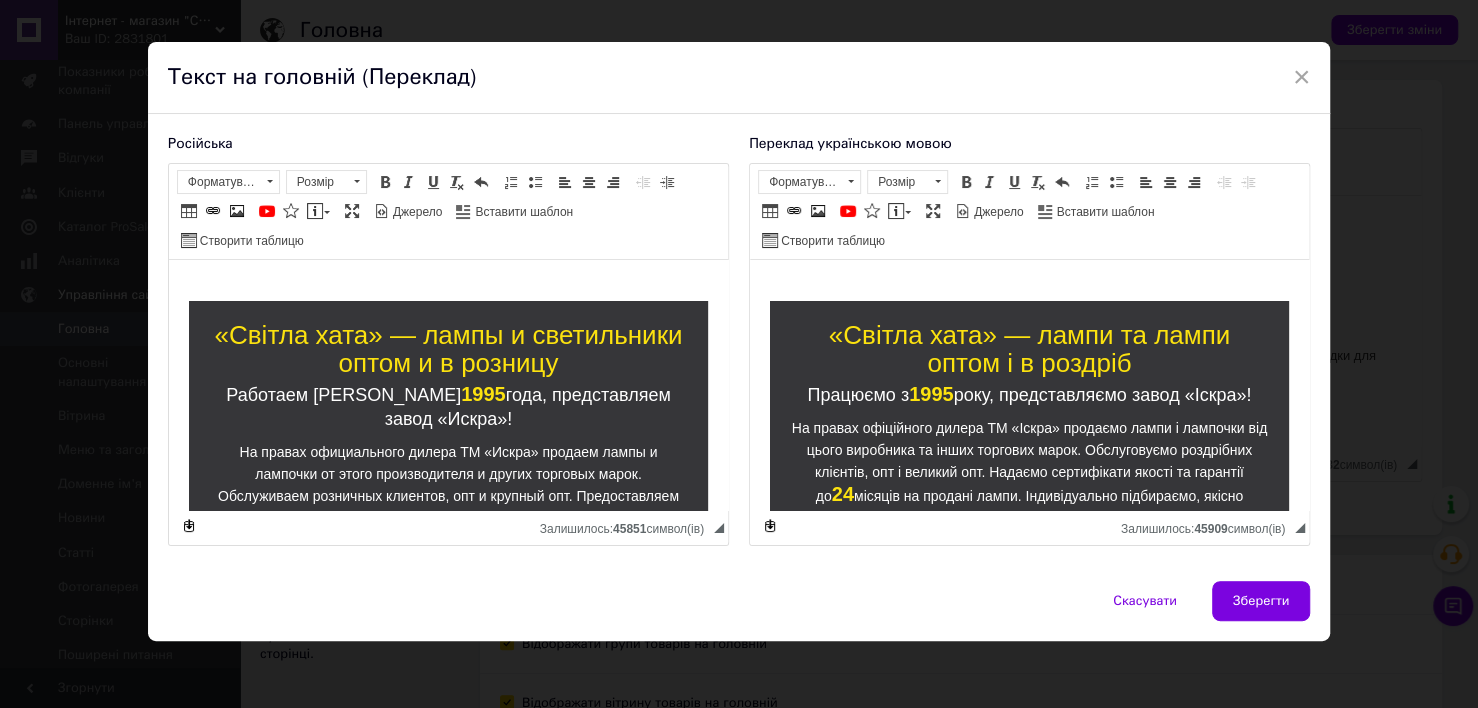 click on "«Світла хата» — лампи та лампи оптом і в роздріб" at bounding box center [1029, 349] 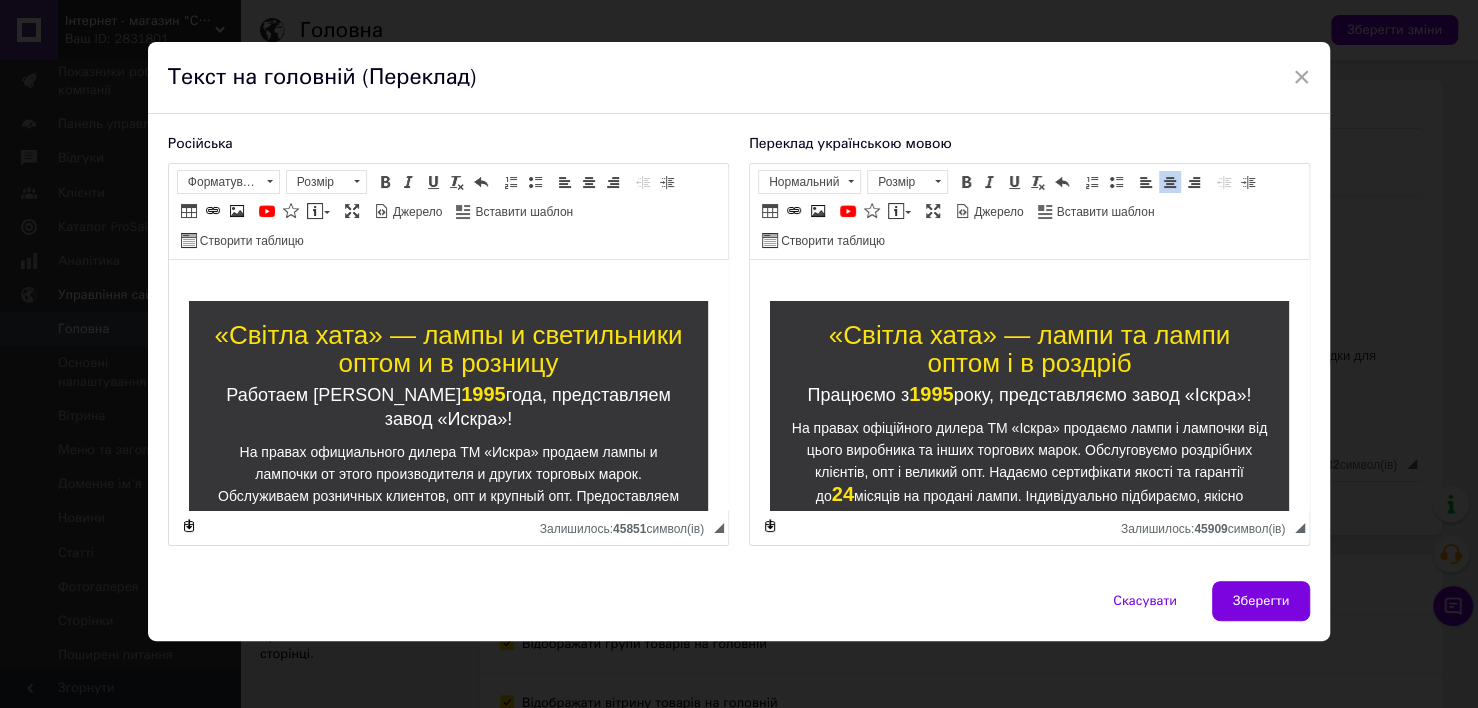 type 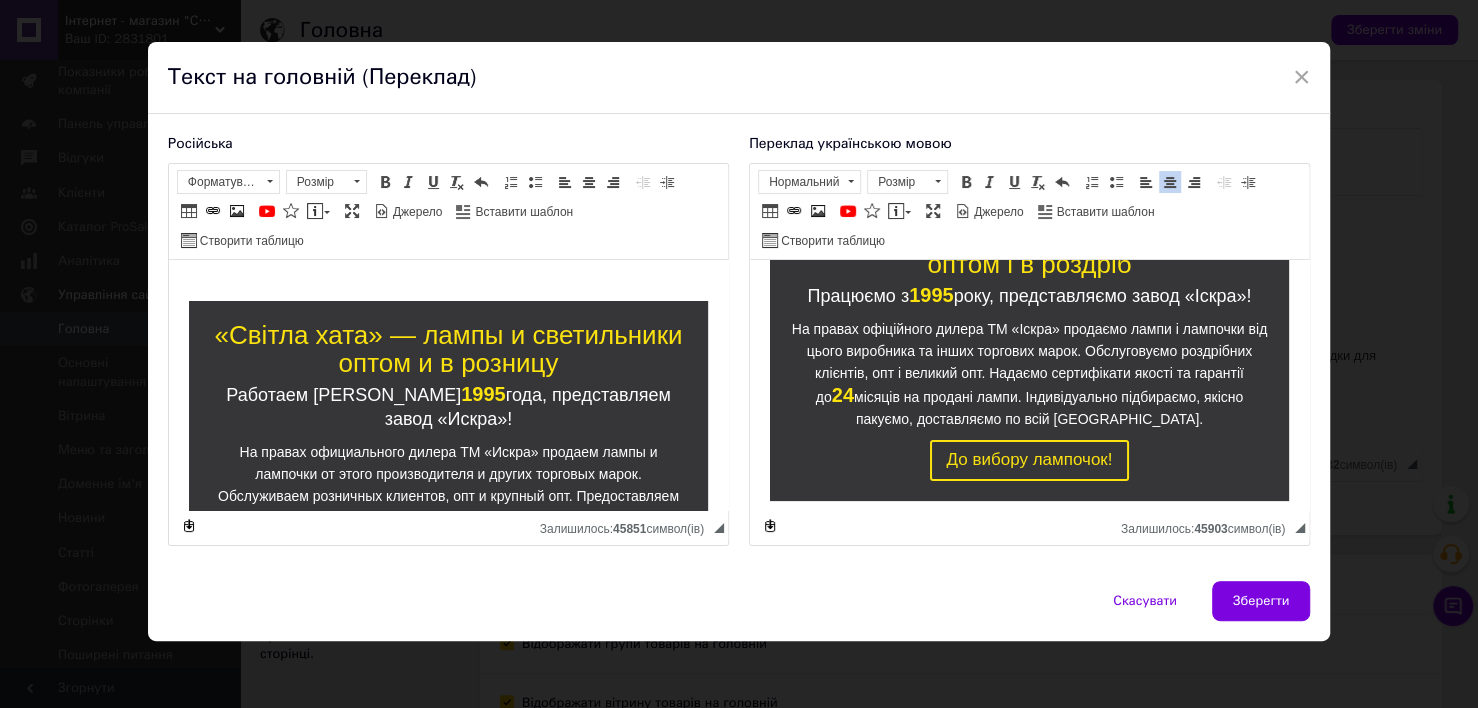 scroll, scrollTop: 100, scrollLeft: 0, axis: vertical 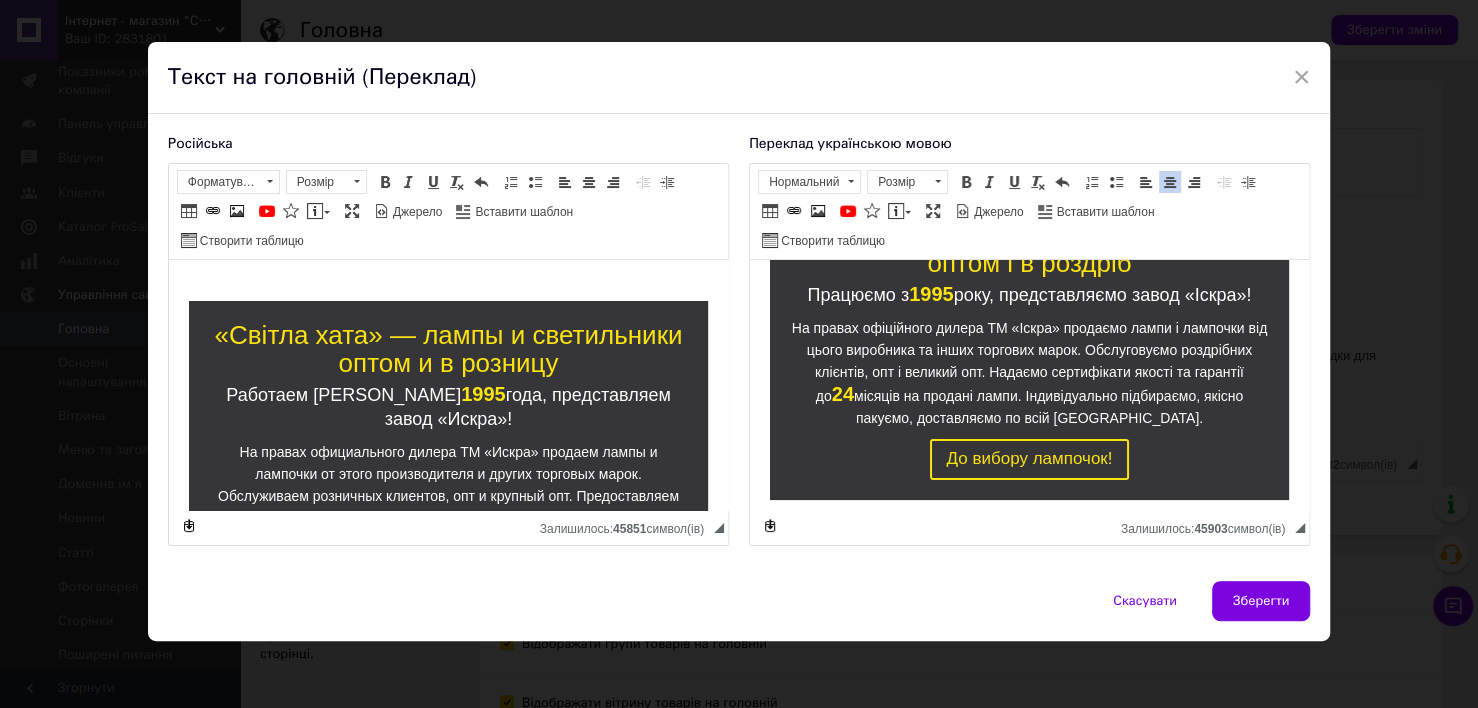 click on "24" at bounding box center (843, 394) 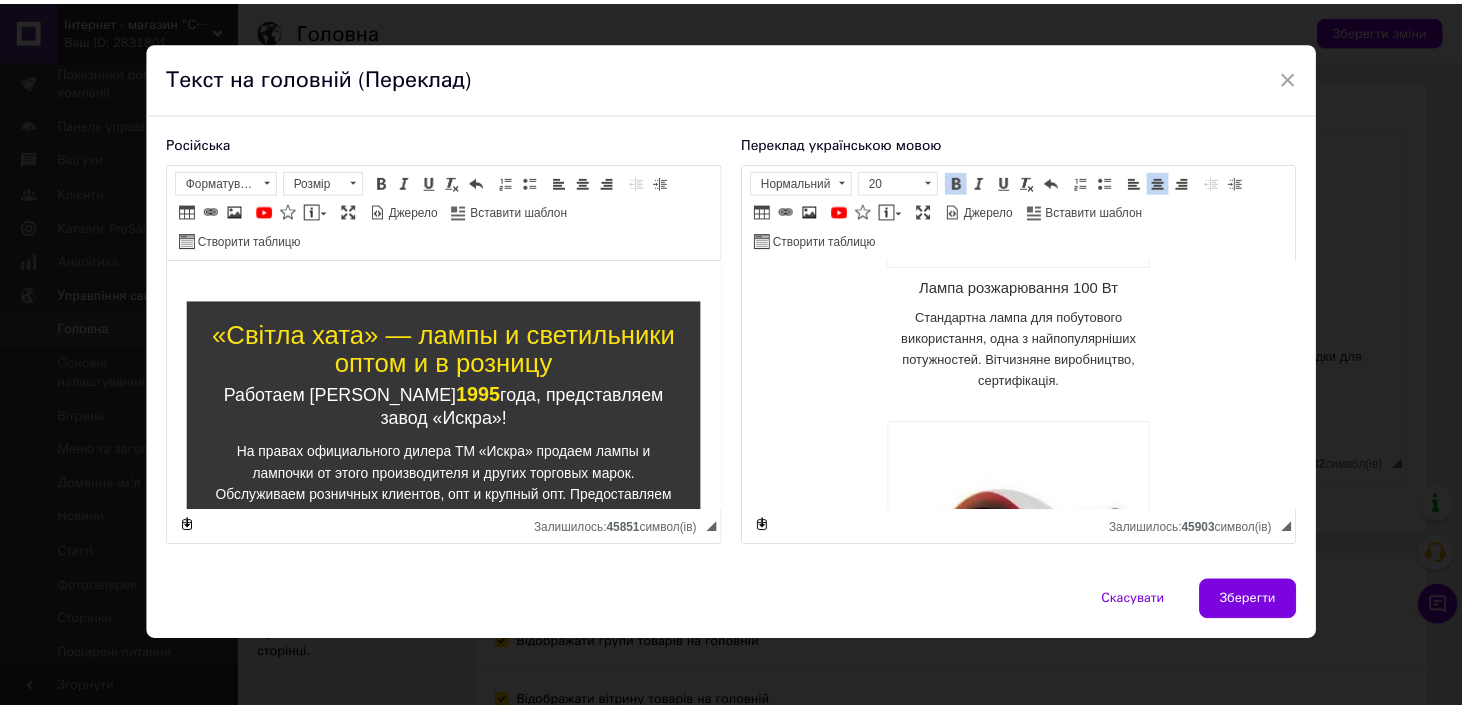 scroll, scrollTop: 800, scrollLeft: 0, axis: vertical 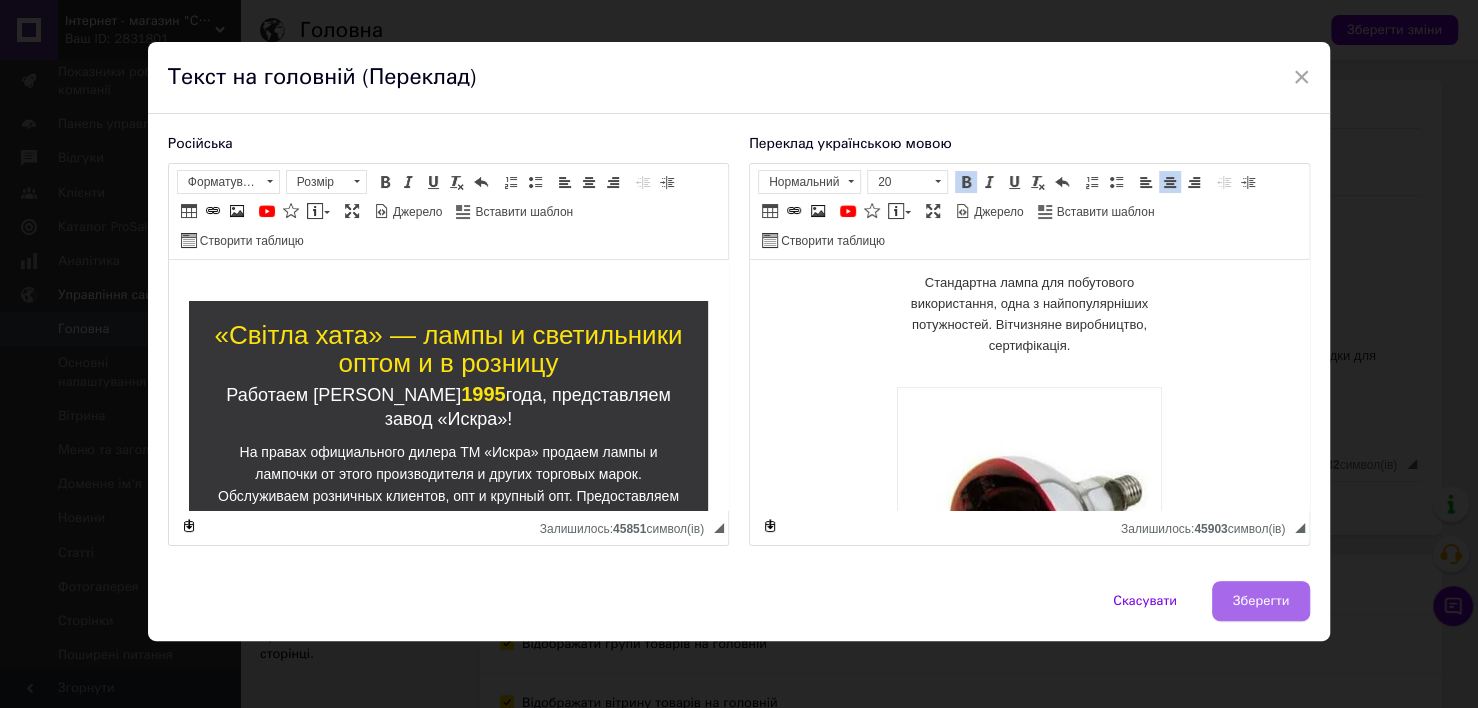 click on "Зберегти" at bounding box center (1261, 601) 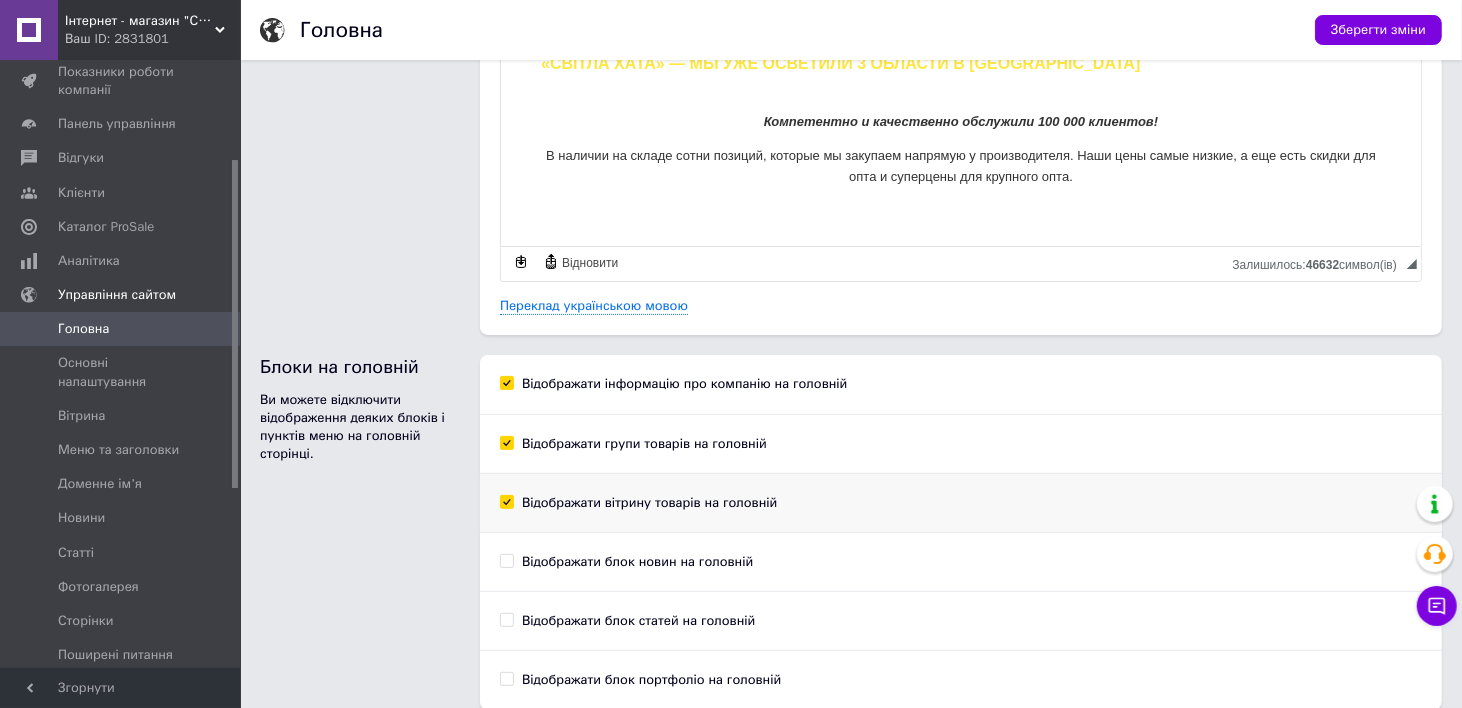 scroll, scrollTop: 278, scrollLeft: 0, axis: vertical 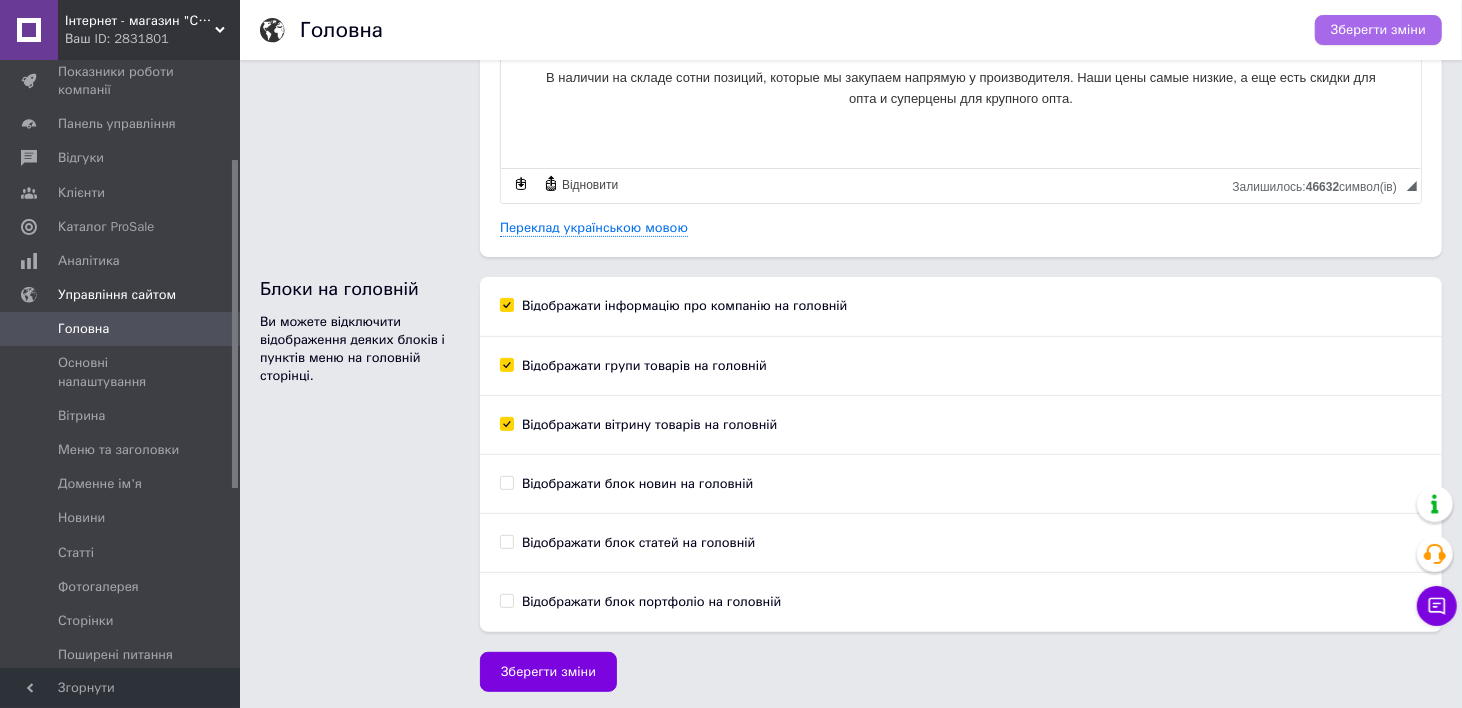 click on "Зберегти зміни" at bounding box center [1378, 30] 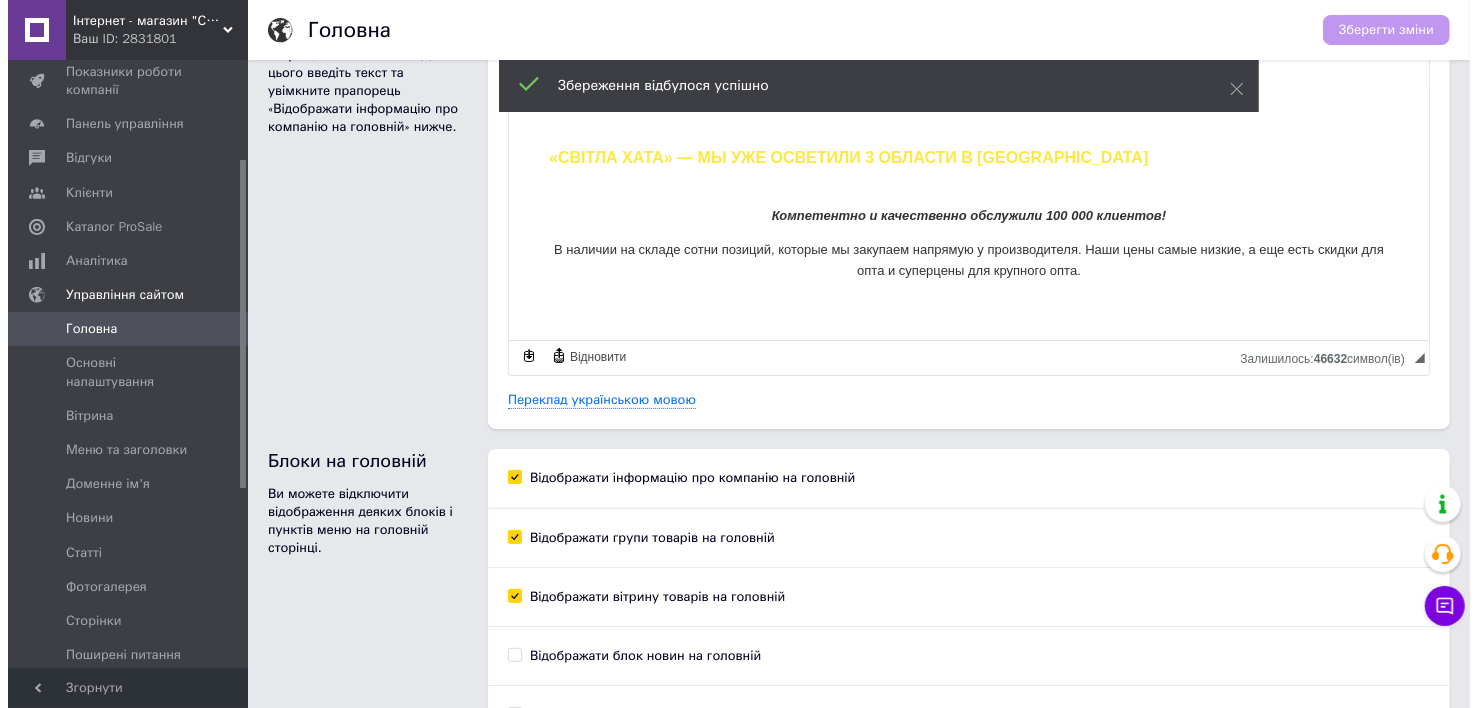 scroll, scrollTop: 0, scrollLeft: 0, axis: both 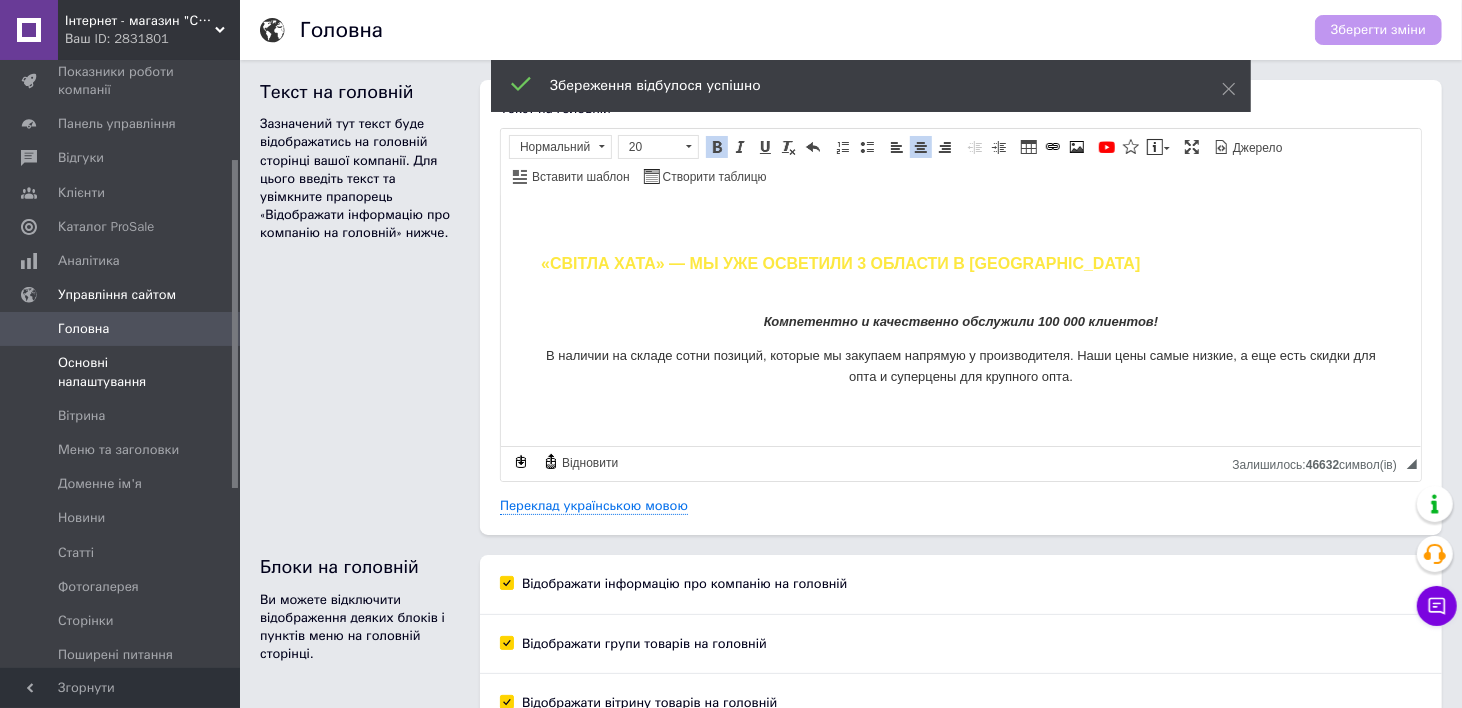 click on "Основні налаштування" at bounding box center [121, 372] 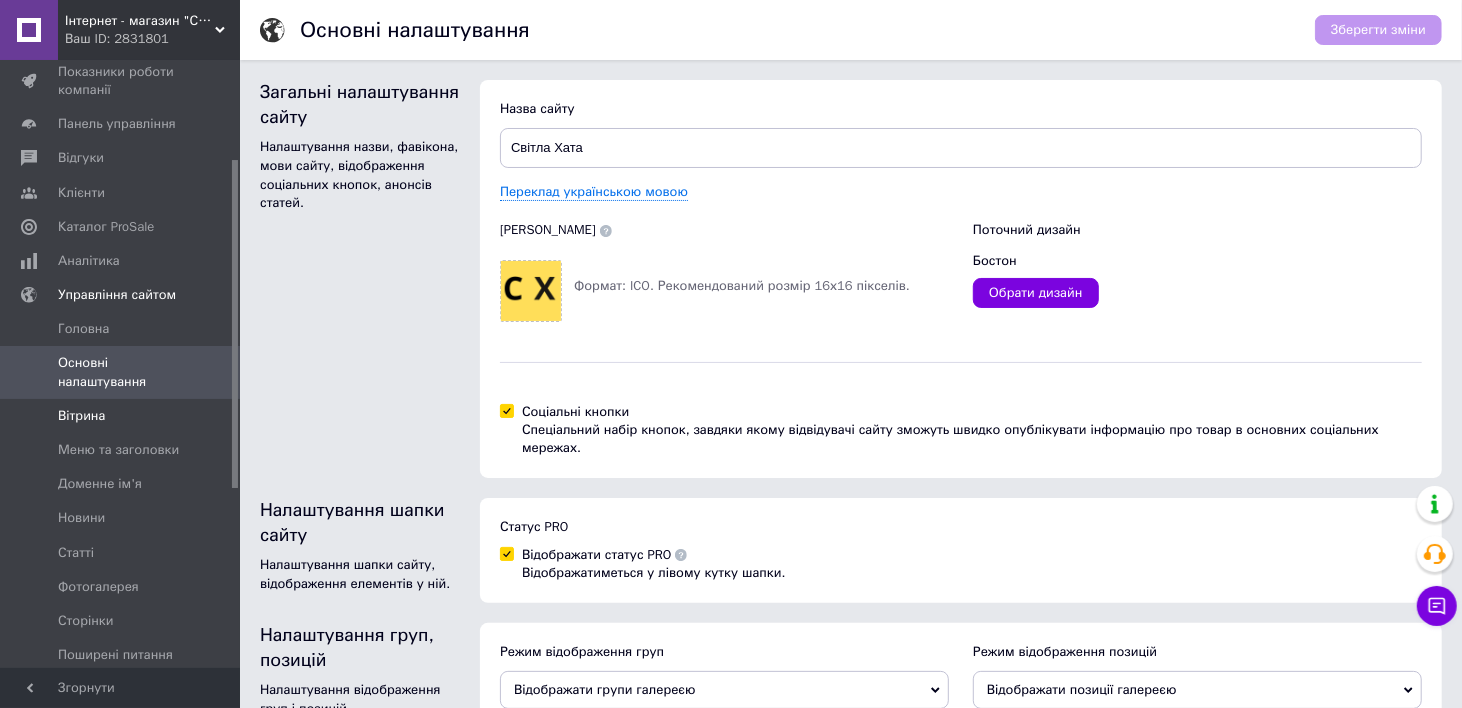 click on "Вітрина" at bounding box center [122, 416] 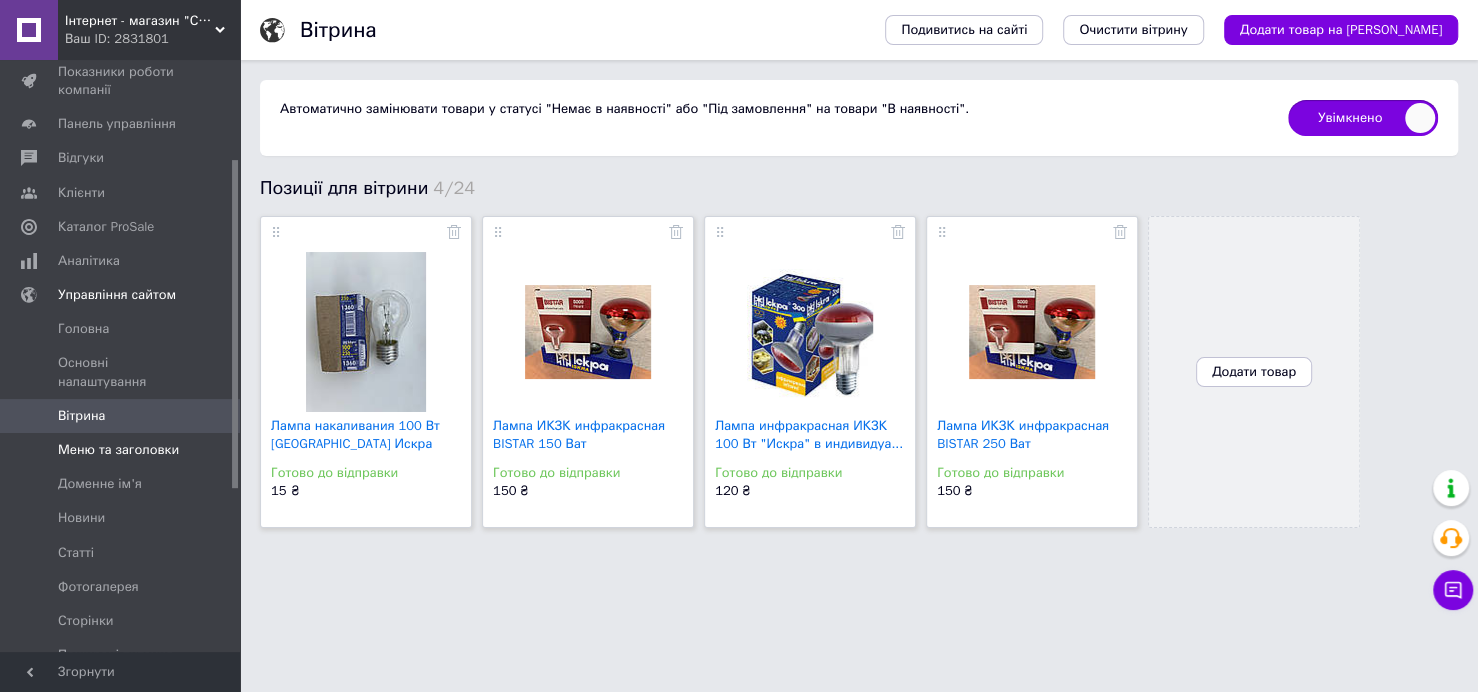 click on "Меню та заголовки" at bounding box center [118, 450] 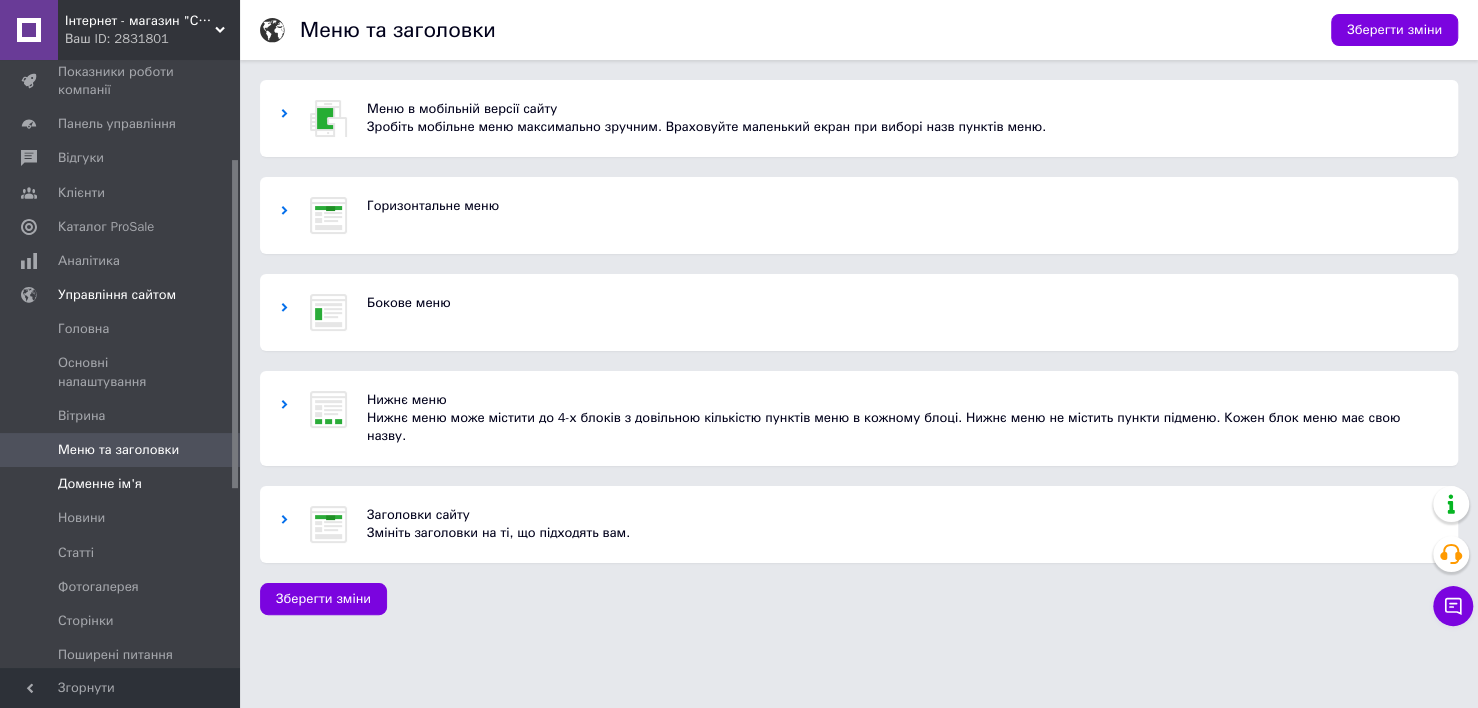 click on "Доменне ім'я" at bounding box center (100, 484) 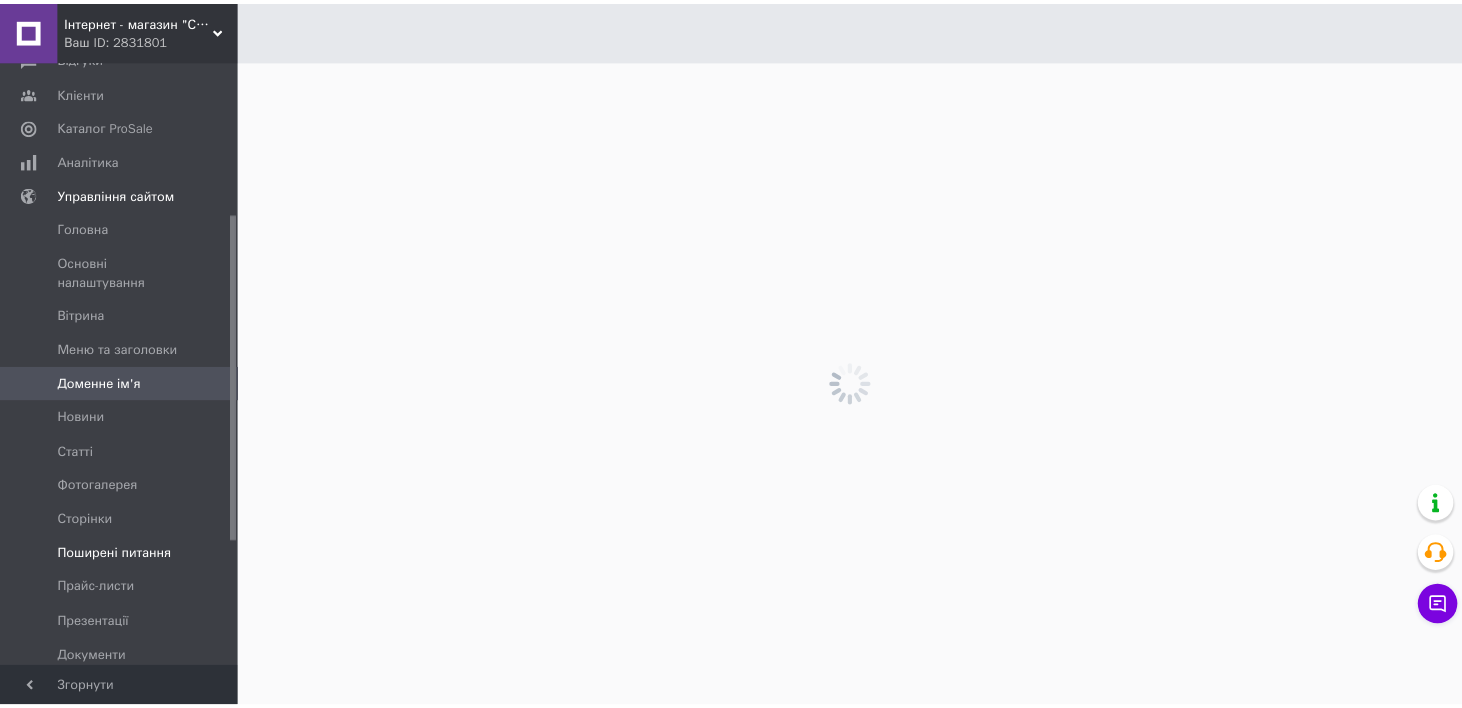 scroll, scrollTop: 482, scrollLeft: 0, axis: vertical 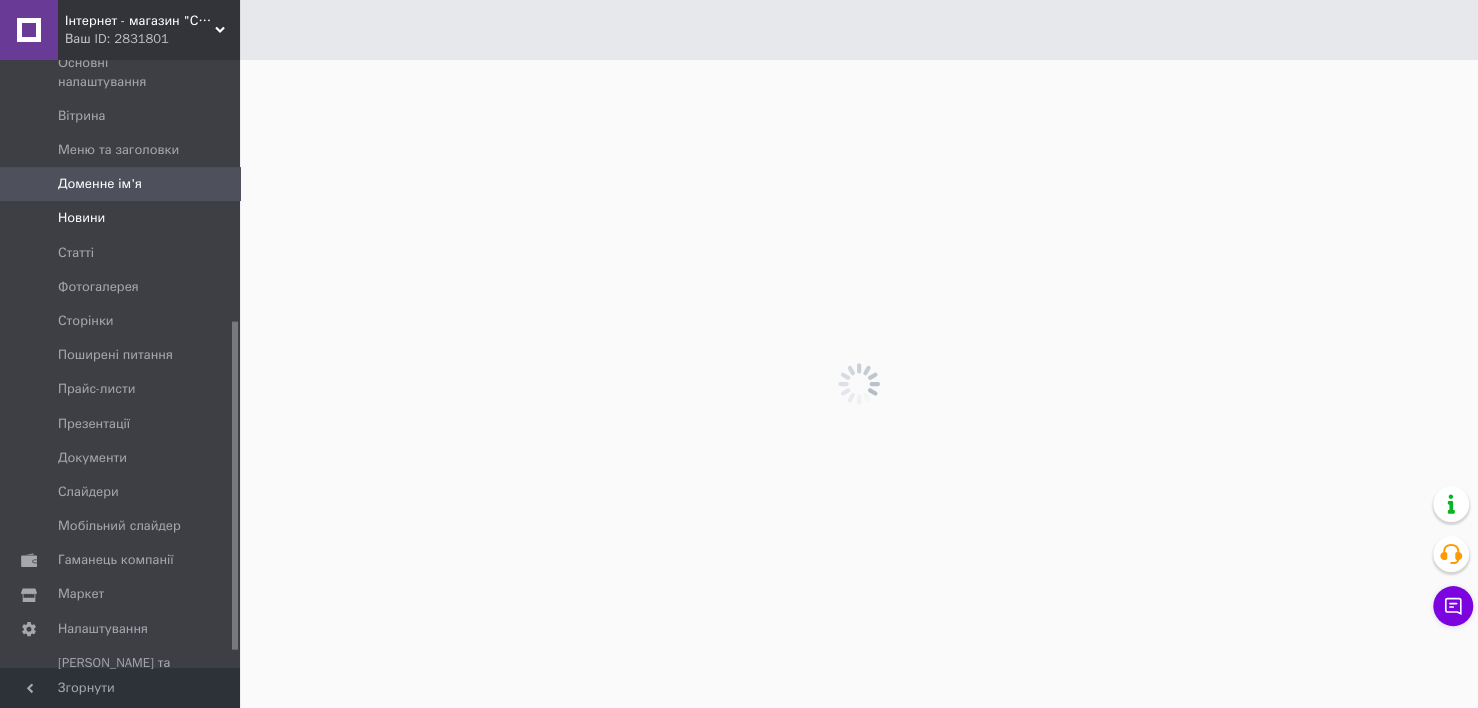 click on "Новини" at bounding box center [122, 218] 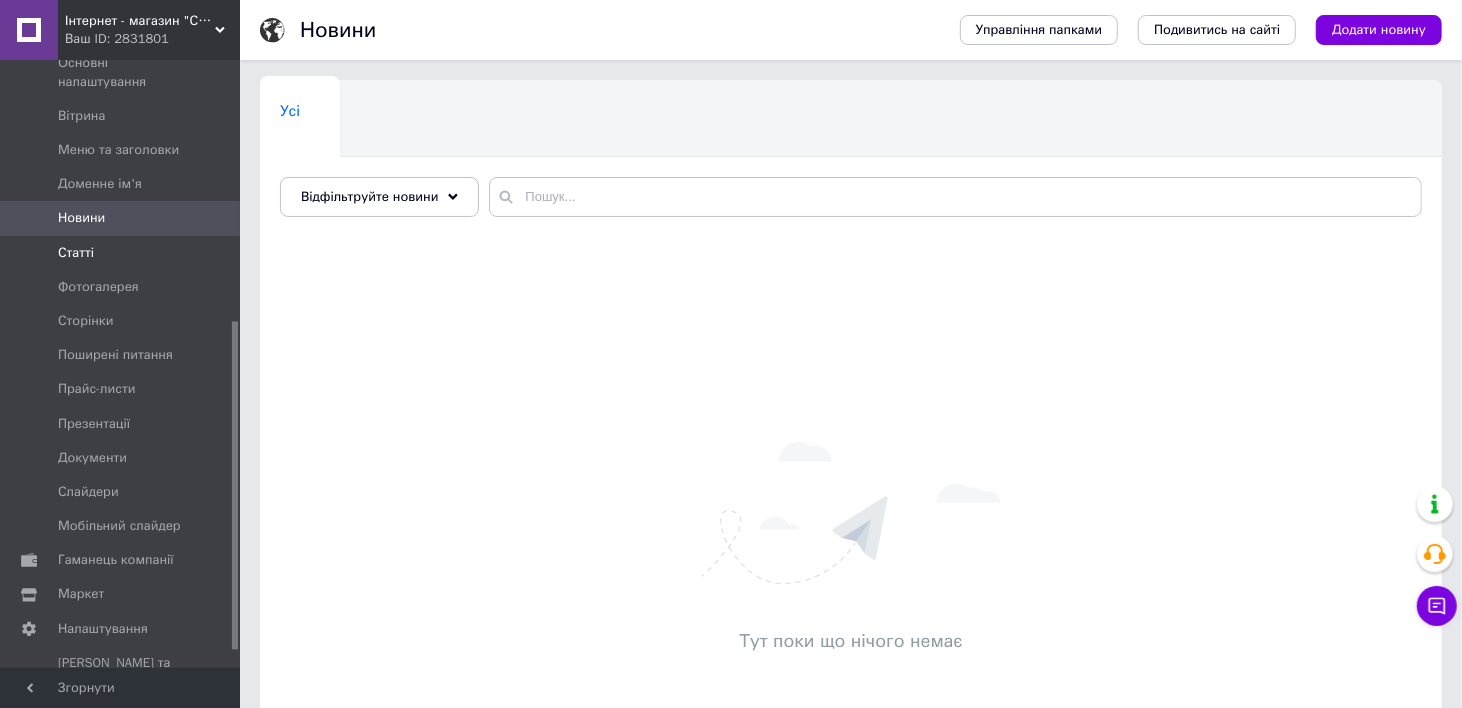 click on "Статті" at bounding box center [121, 253] 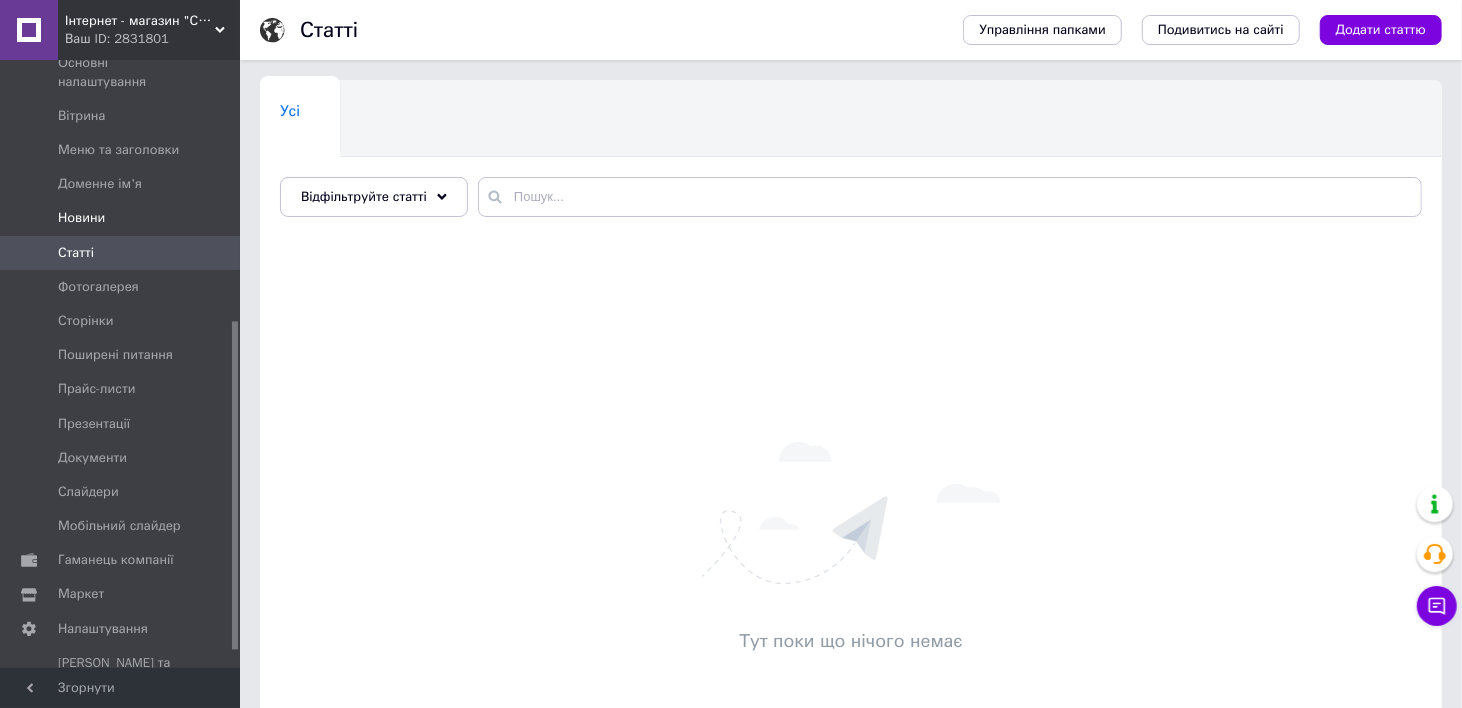 click on "Новини" at bounding box center (122, 218) 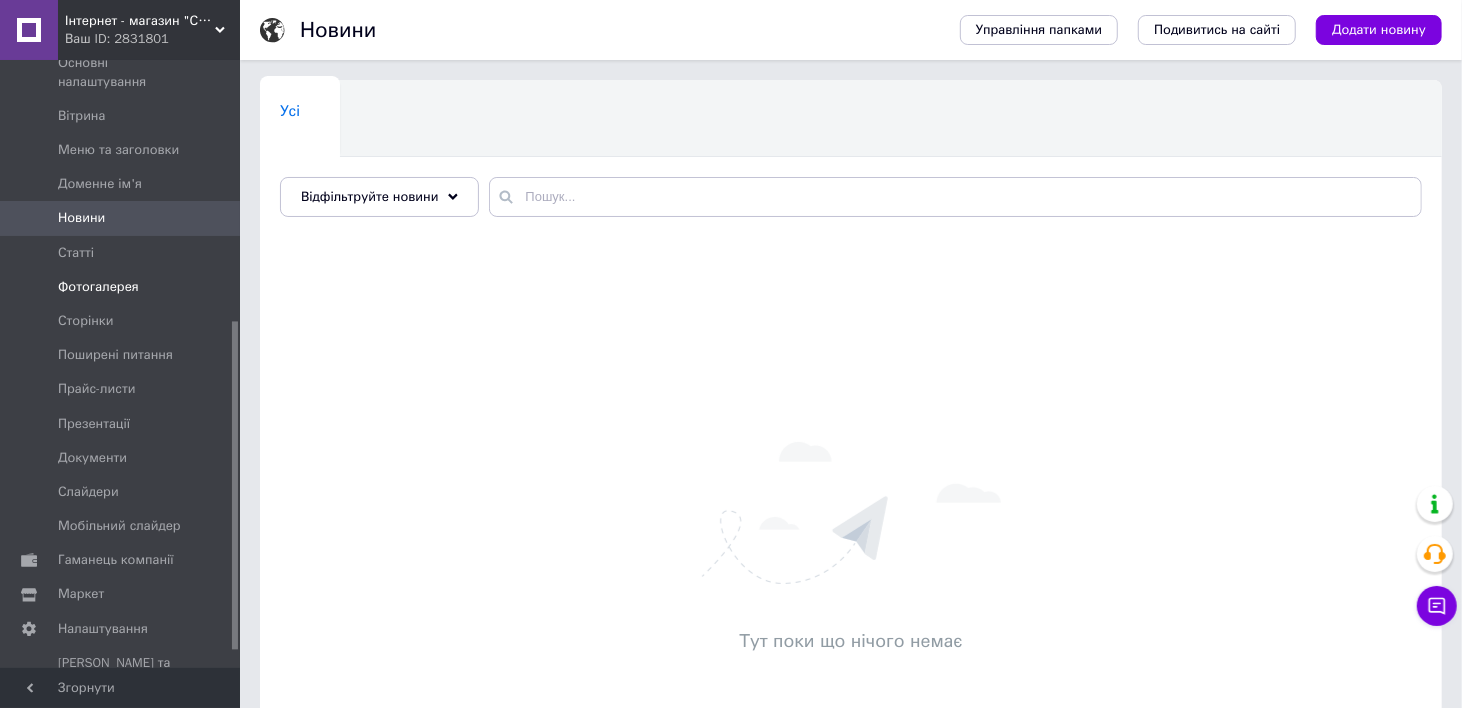 click on "Фотогалерея" at bounding box center [122, 287] 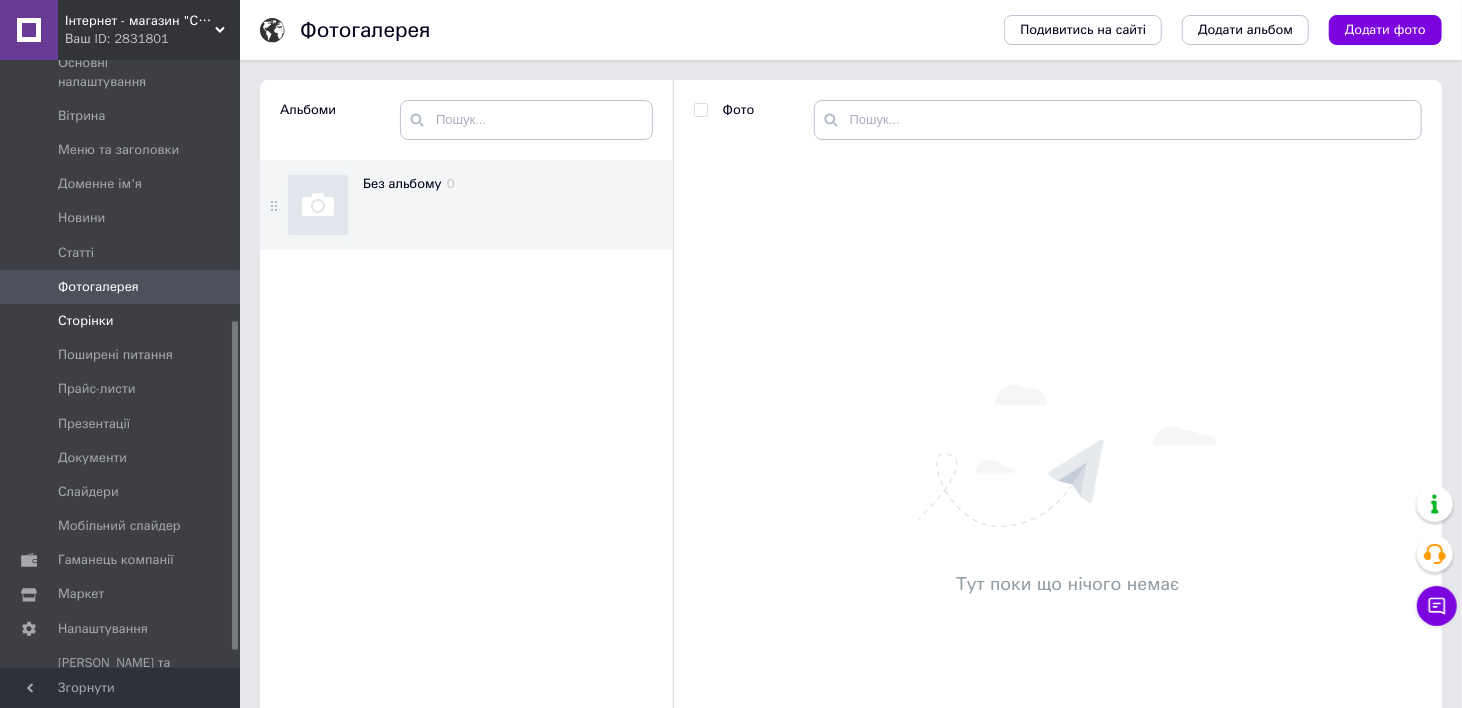 drag, startPoint x: 126, startPoint y: 254, endPoint x: 76, endPoint y: 316, distance: 79.64923 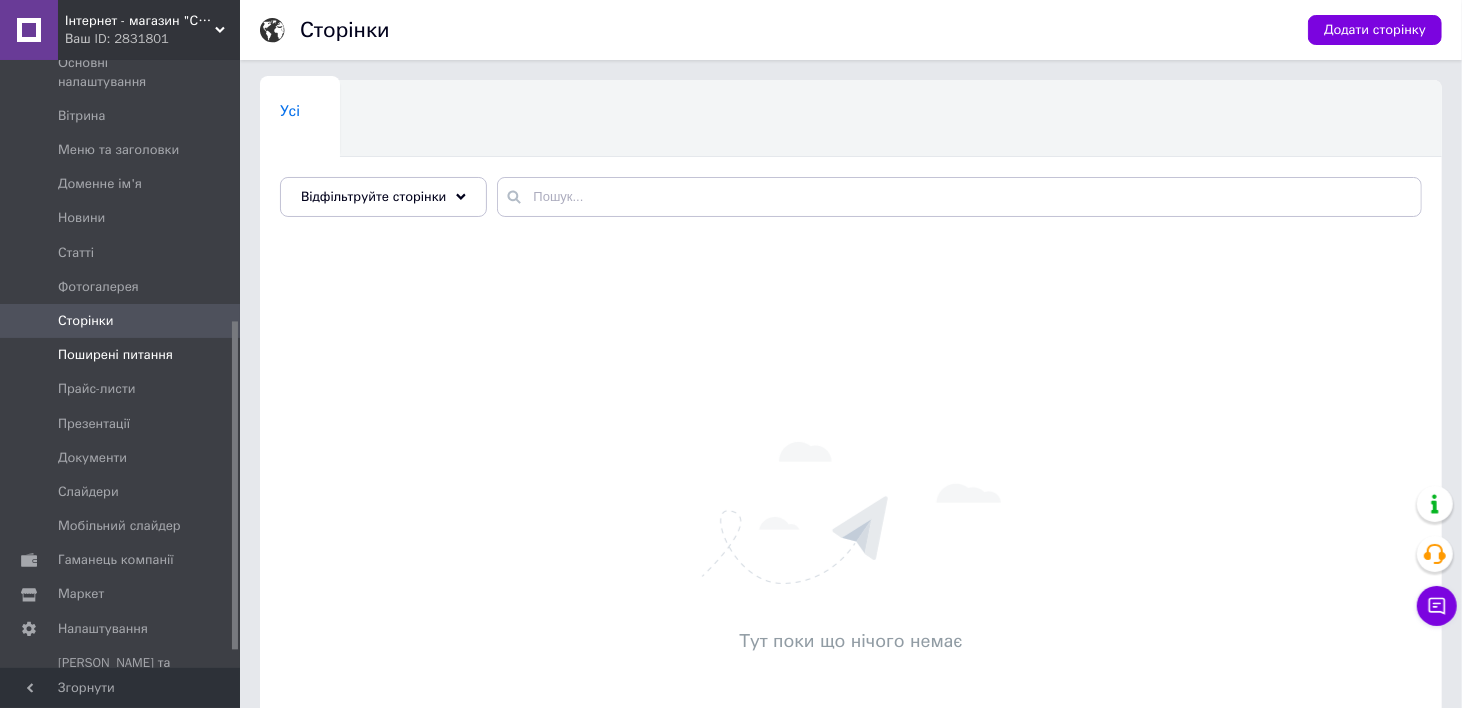 click on "Поширені питання" at bounding box center [115, 355] 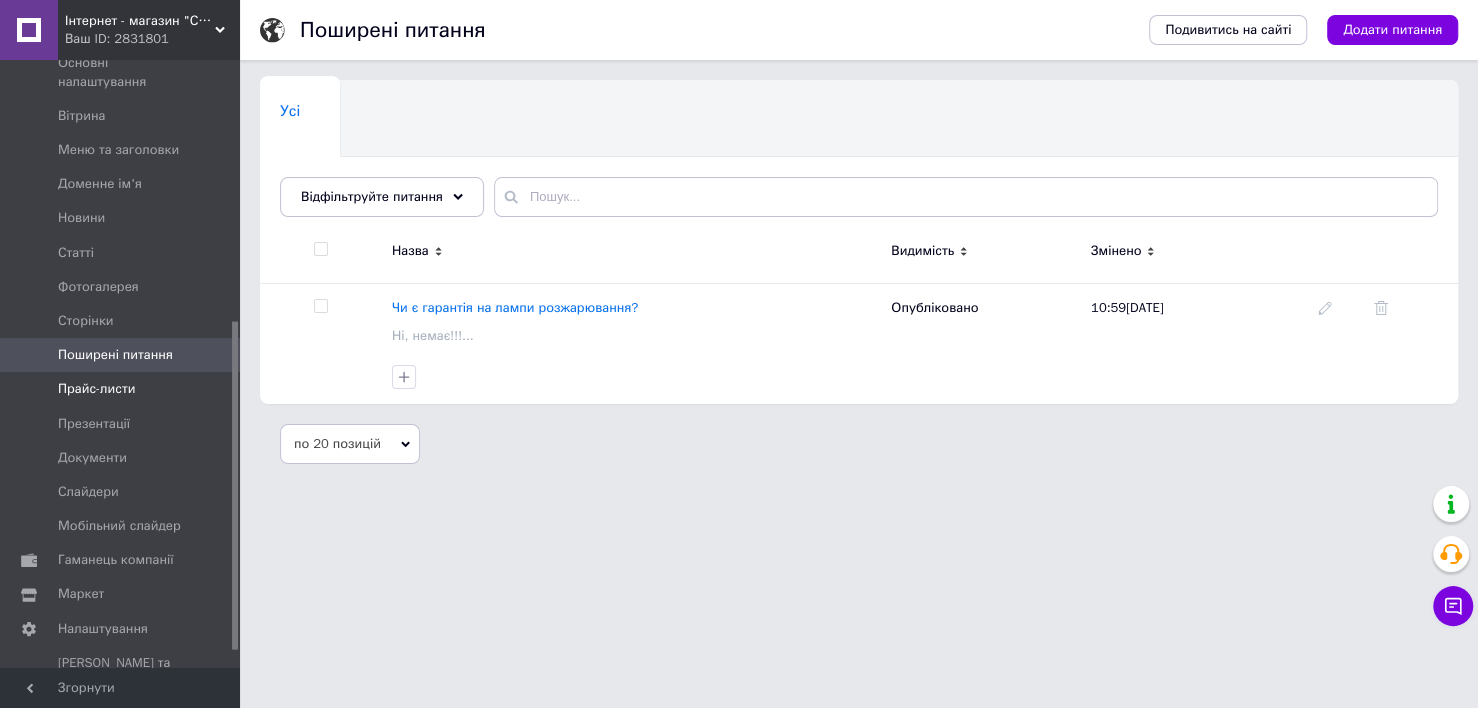 click on "Прайс-листи" at bounding box center [122, 389] 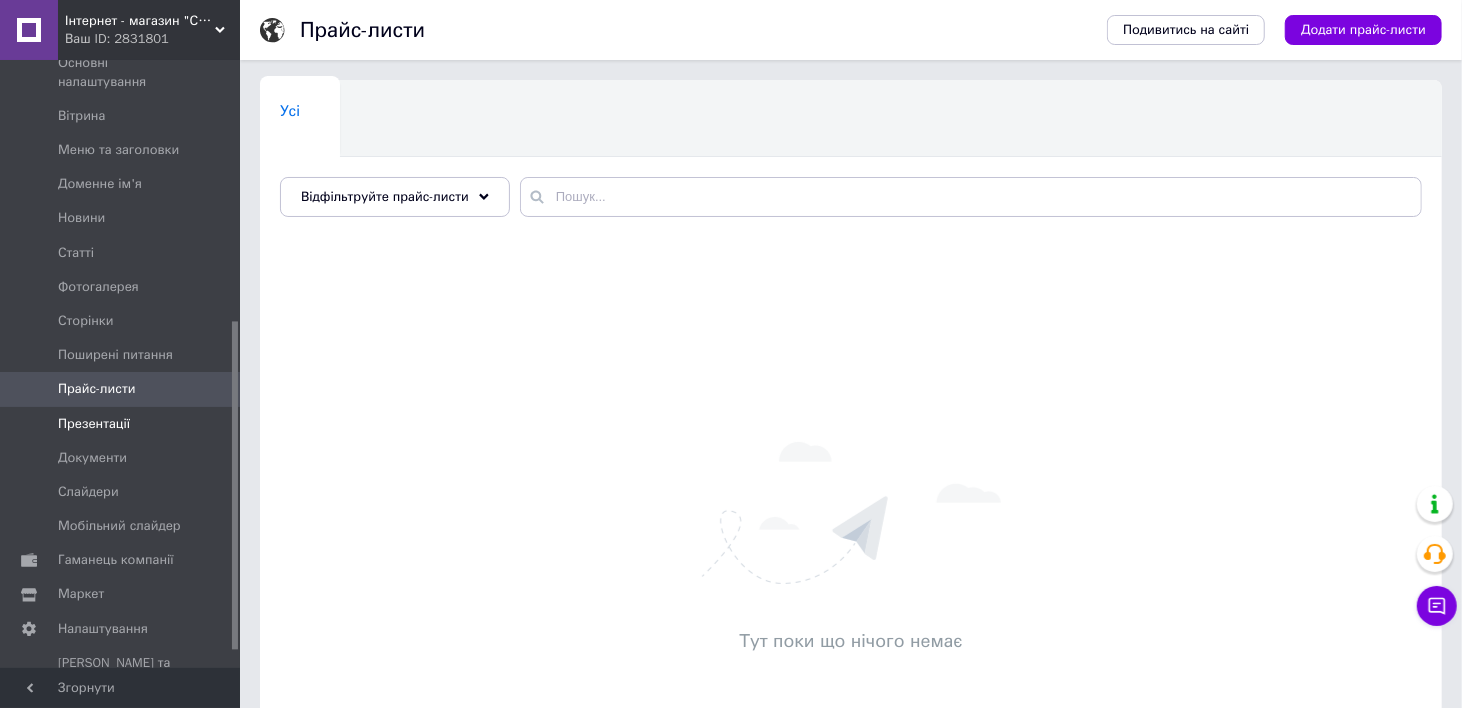 click on "Презентації" at bounding box center [121, 424] 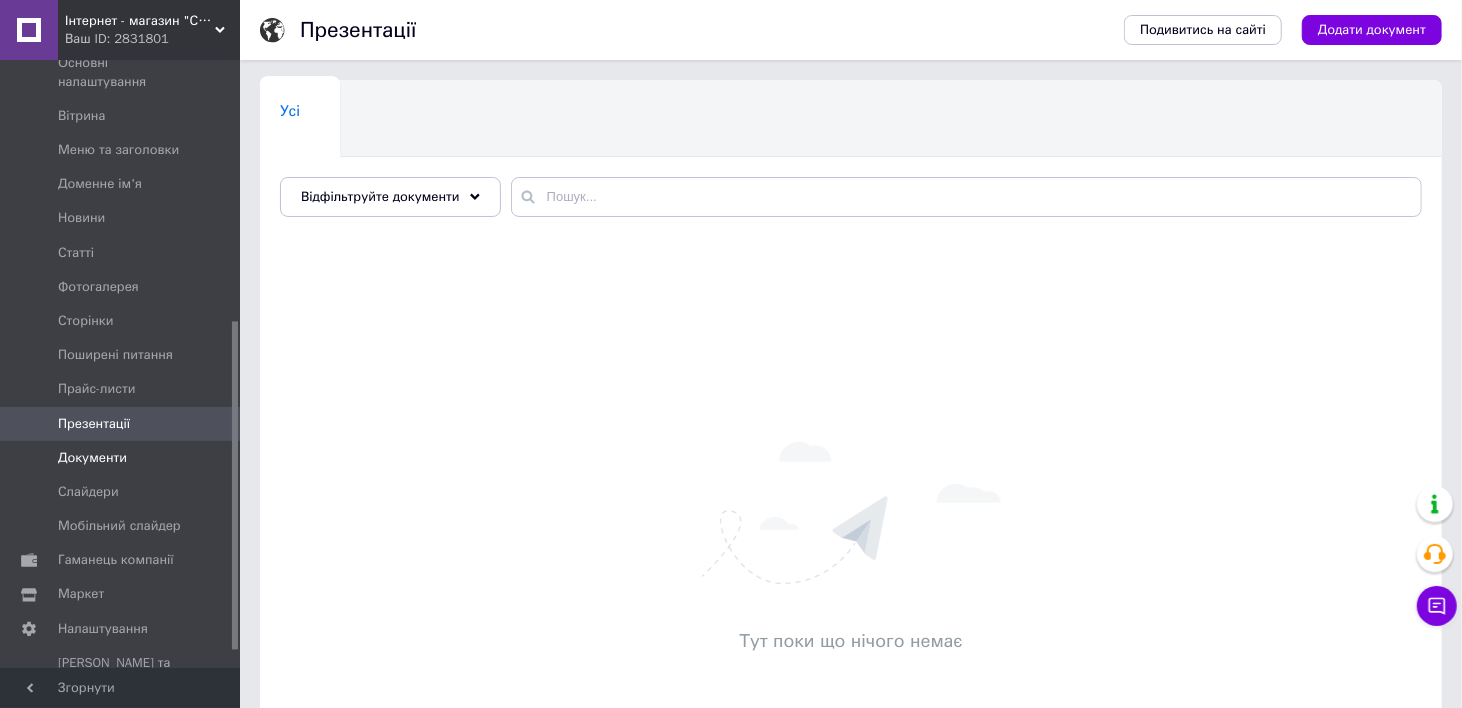 click on "Документи" at bounding box center [121, 458] 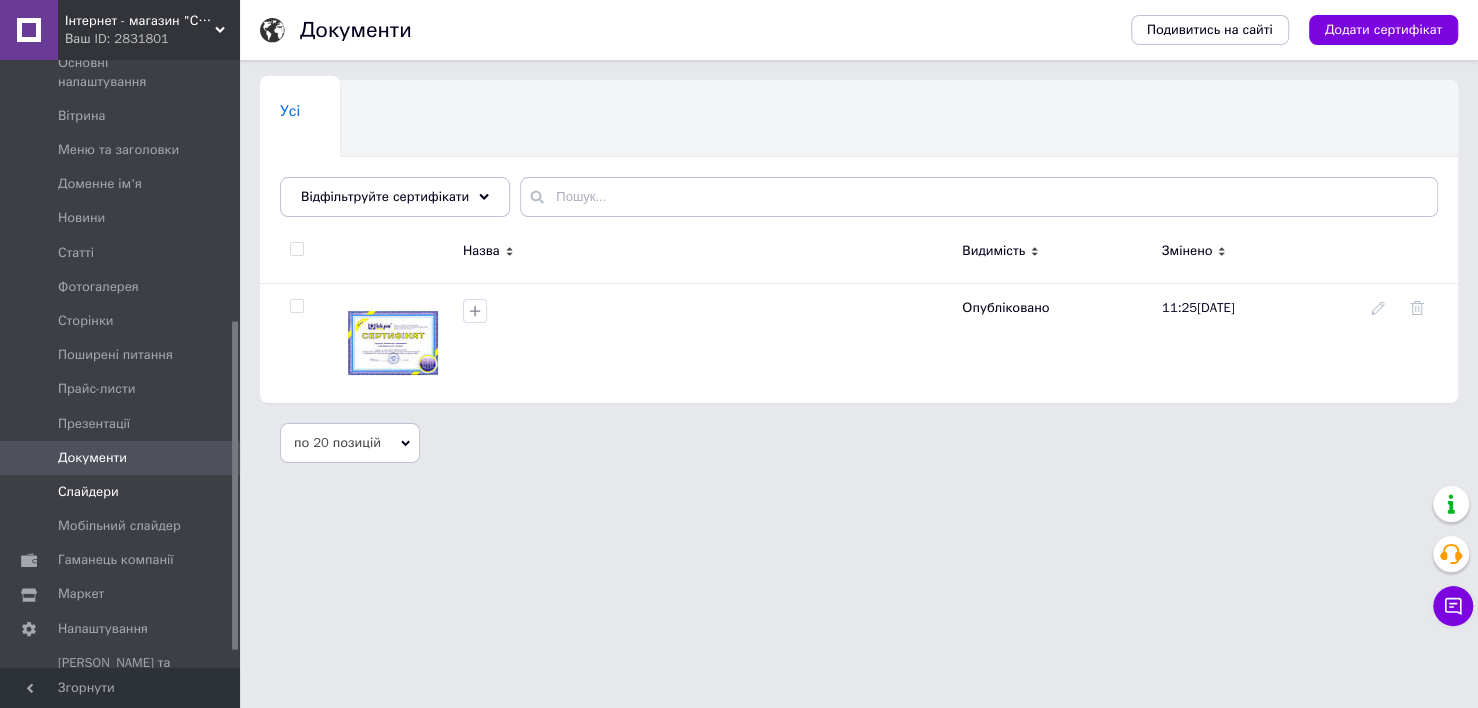 click on "Слайдери" at bounding box center [121, 492] 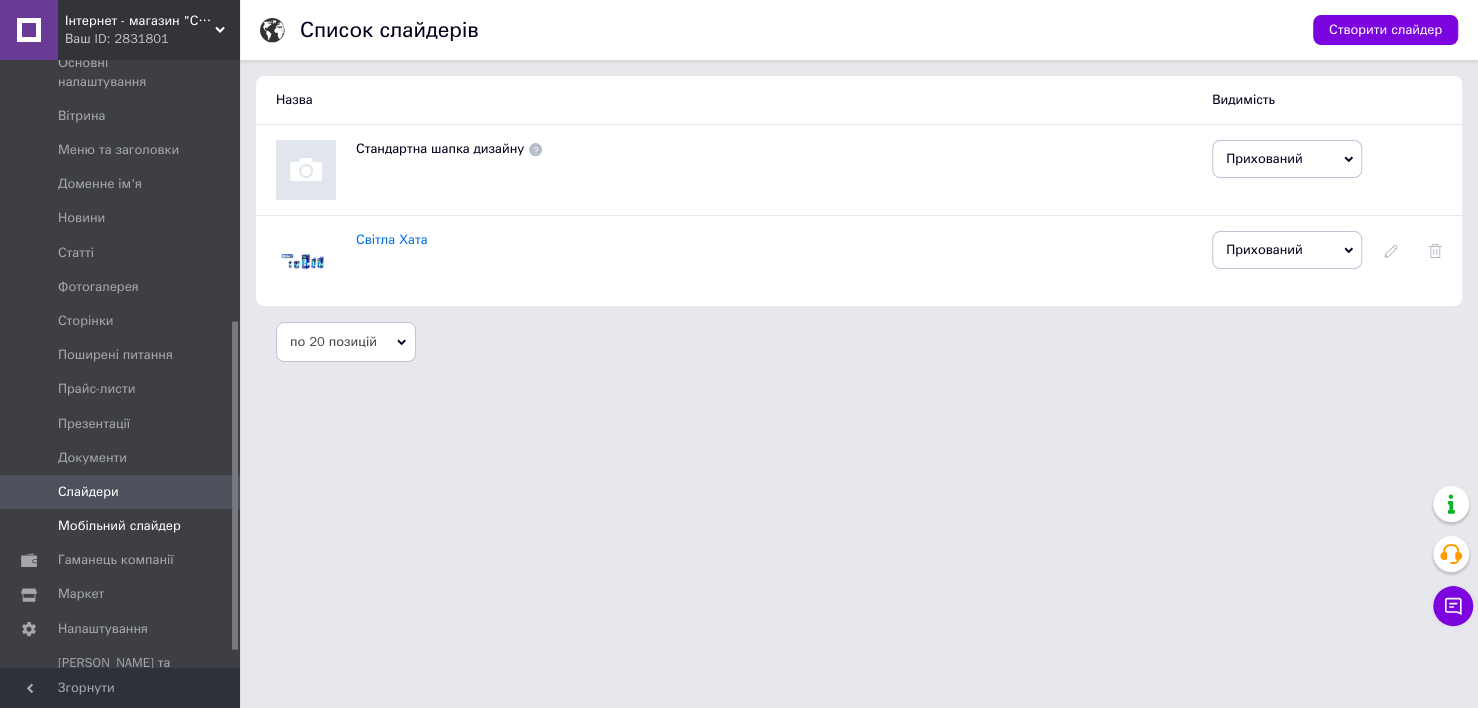 click on "Мобільний слайдер" at bounding box center [122, 526] 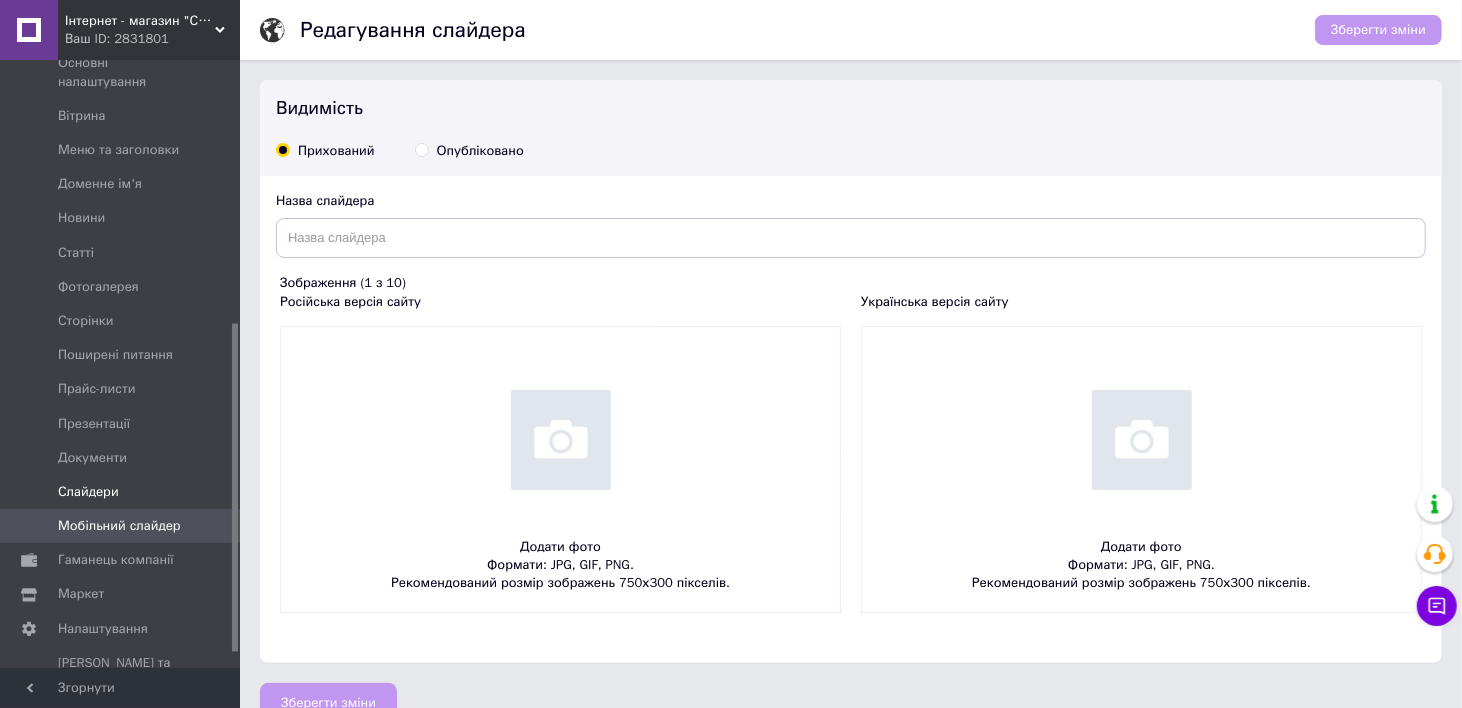scroll, scrollTop: 512, scrollLeft: 0, axis: vertical 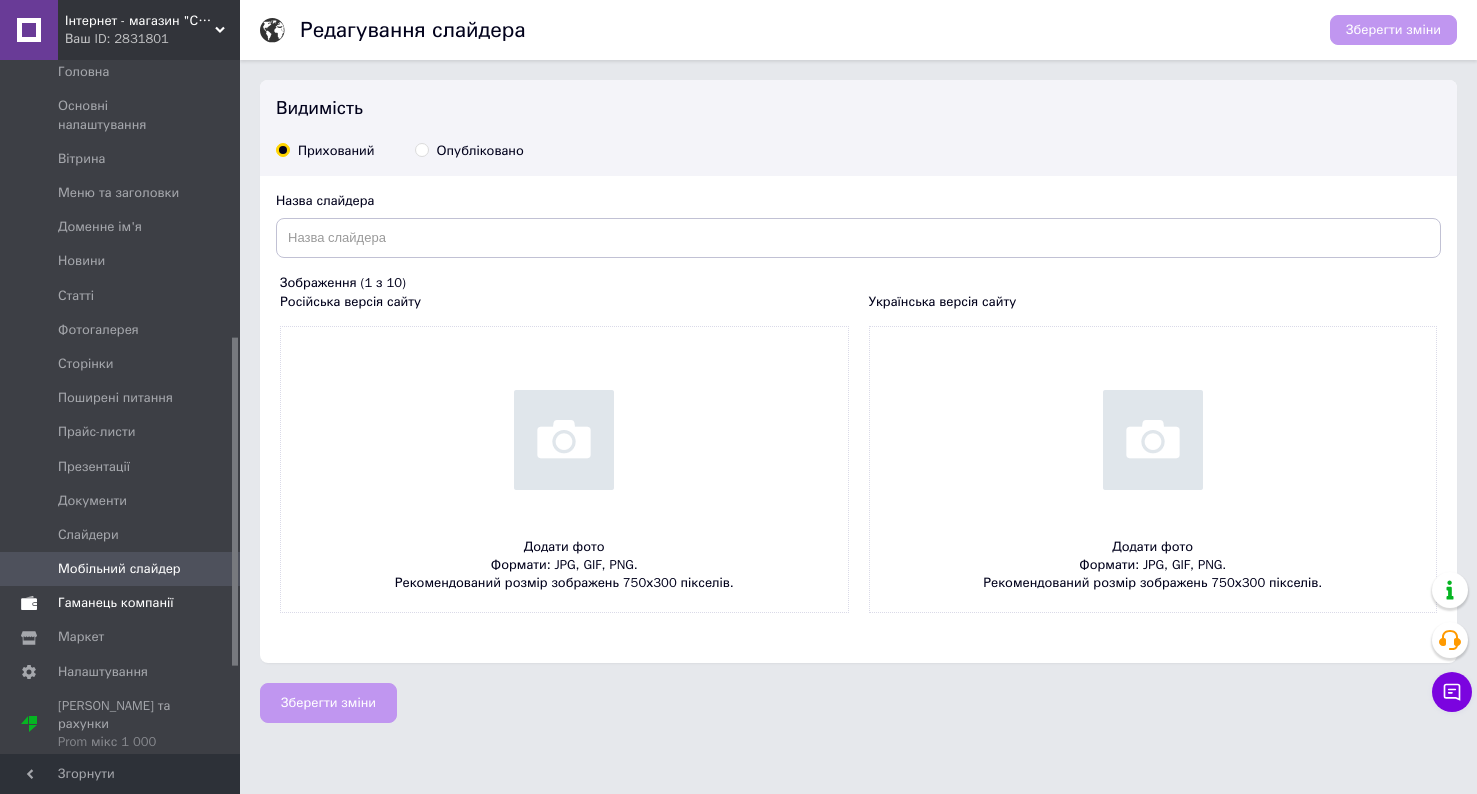 click on "Гаманець компанії" at bounding box center (116, 603) 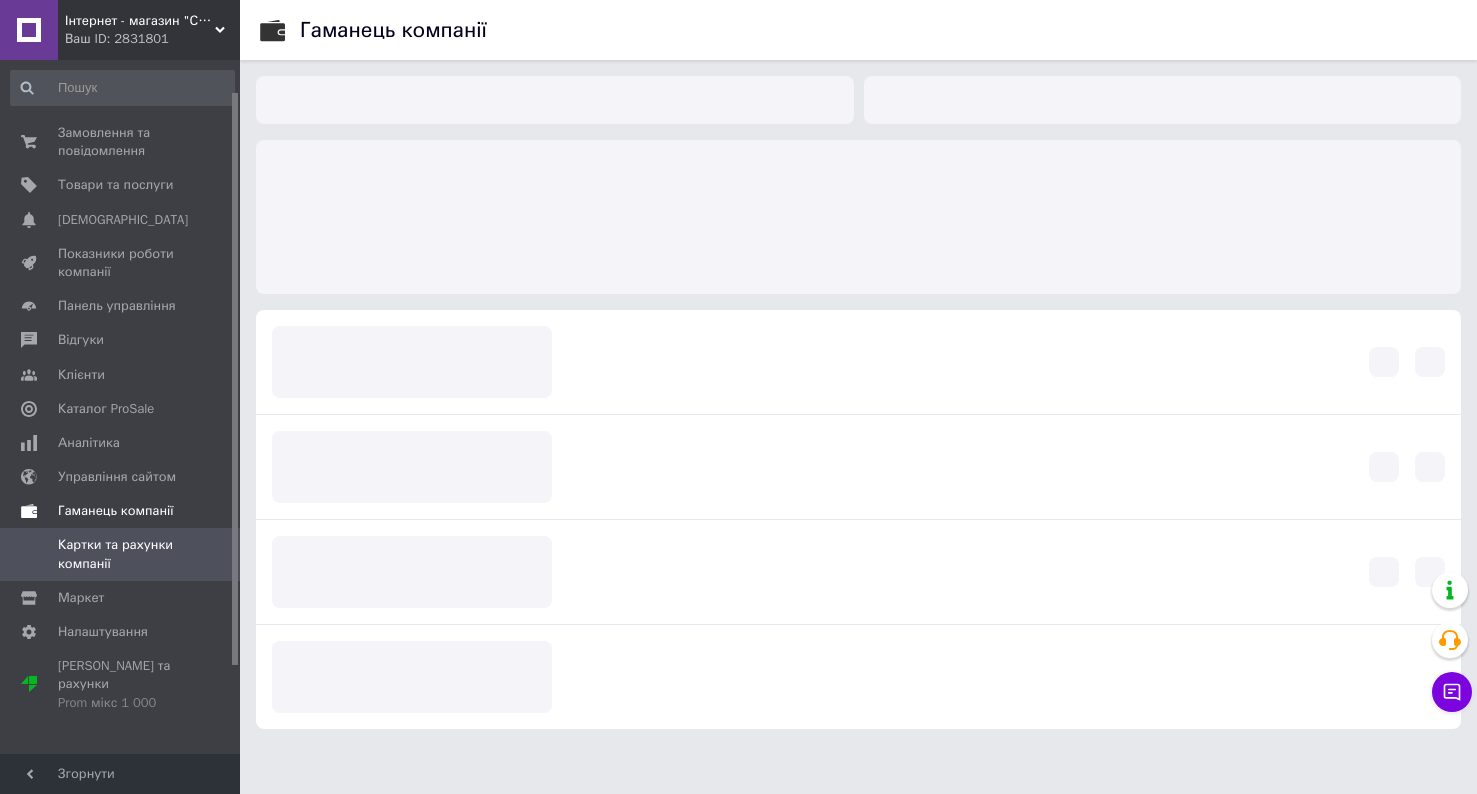 scroll, scrollTop: 33, scrollLeft: 0, axis: vertical 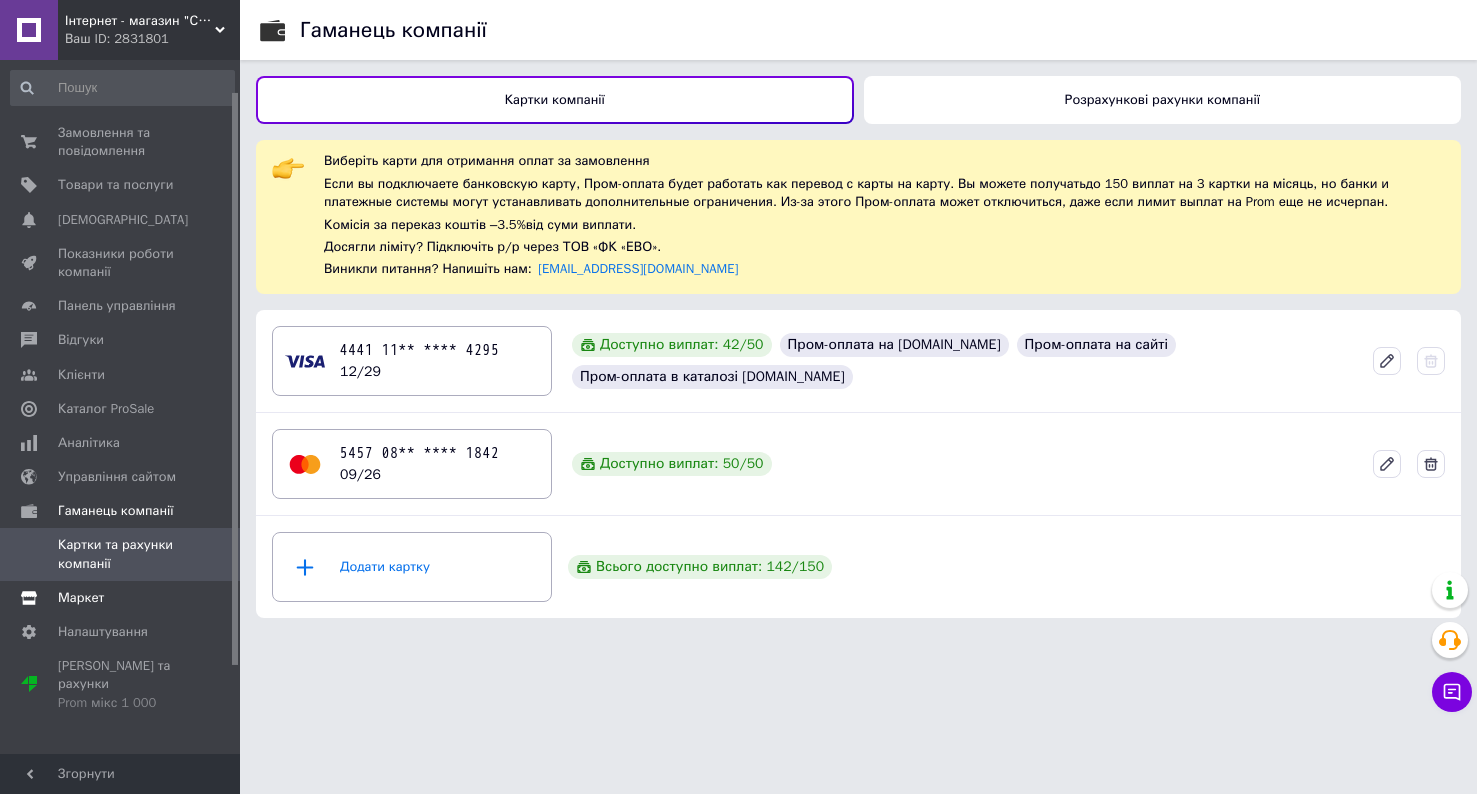 click on "Маркет" at bounding box center [81, 598] 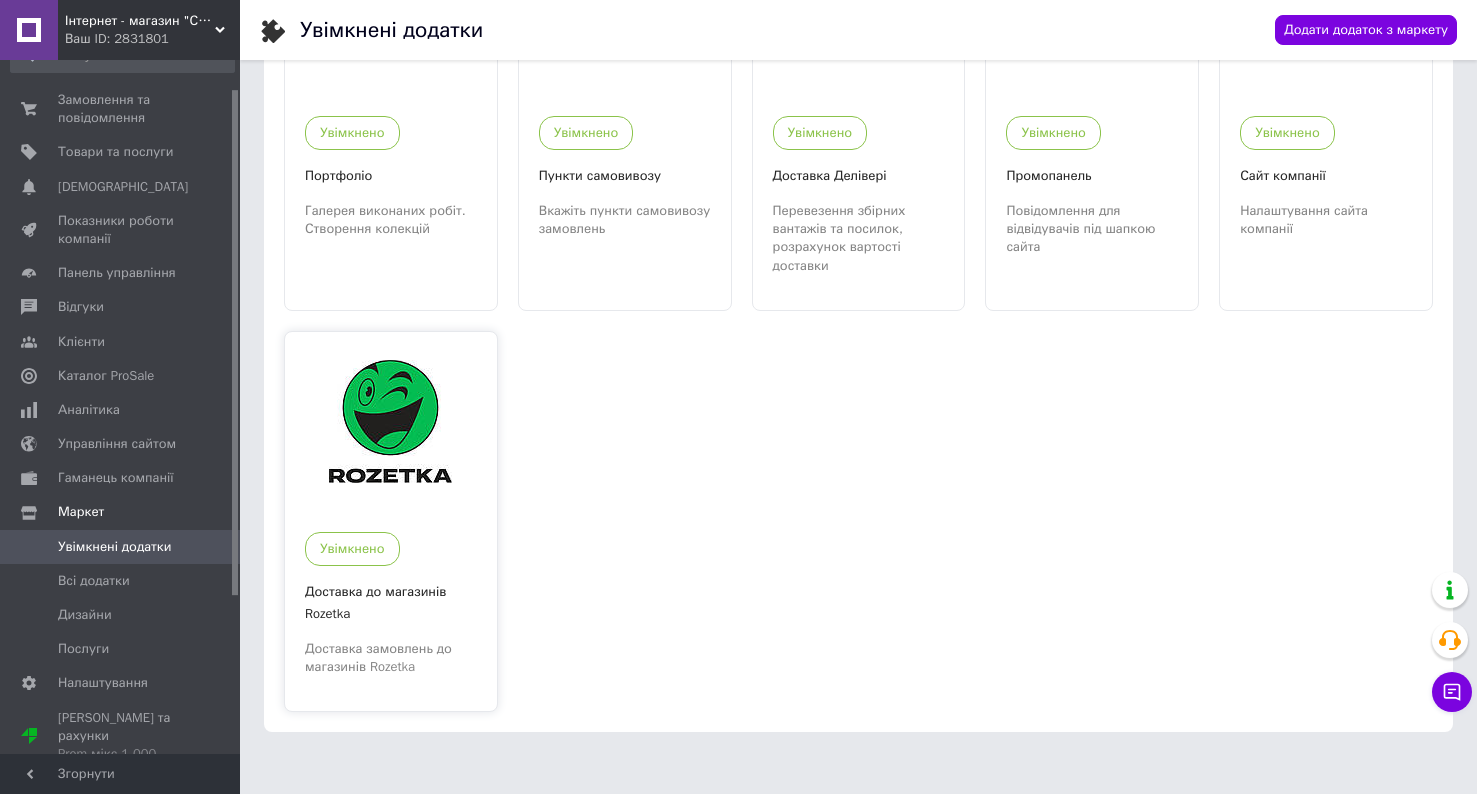 scroll, scrollTop: 686, scrollLeft: 0, axis: vertical 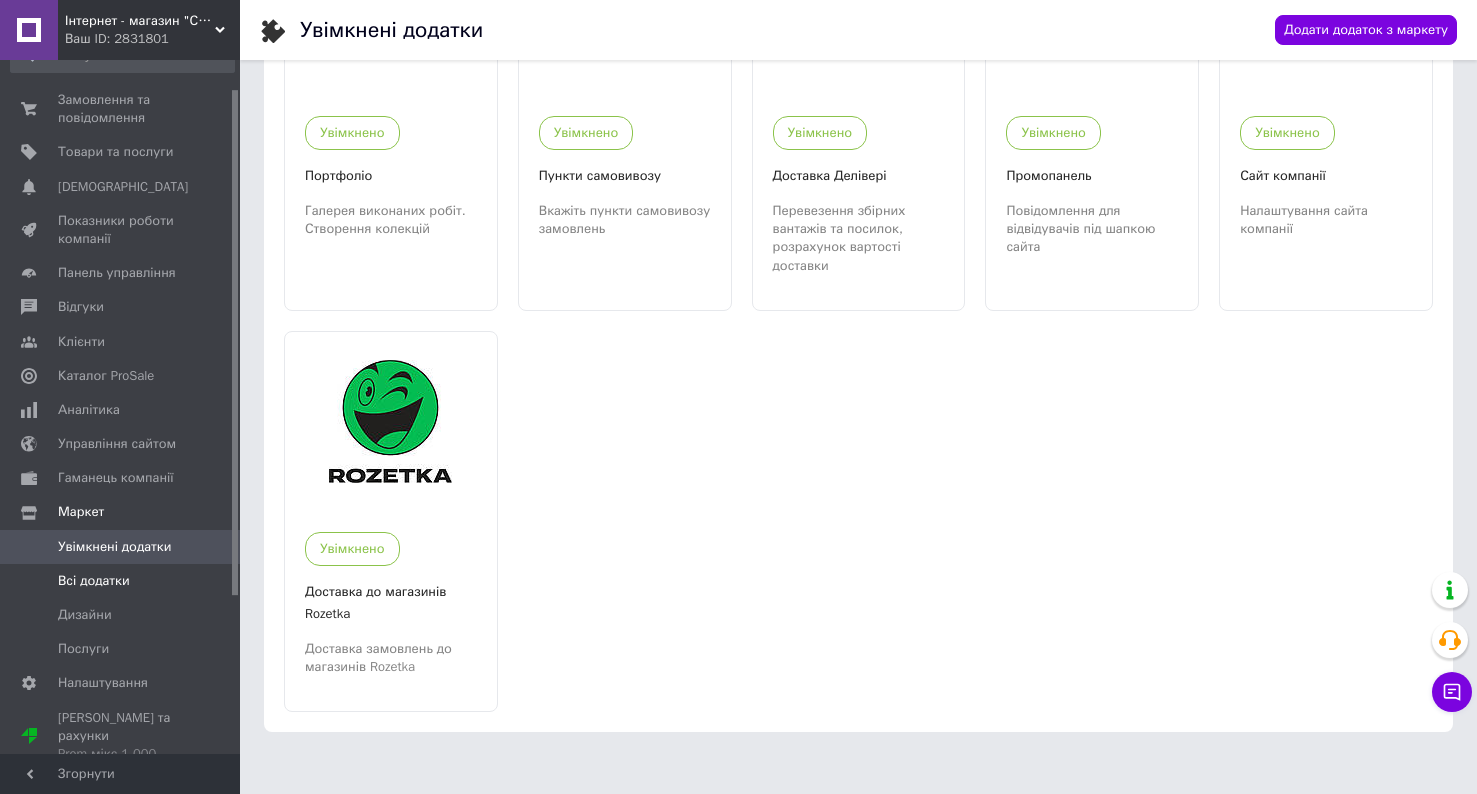click on "Всі додатки" at bounding box center (122, 581) 